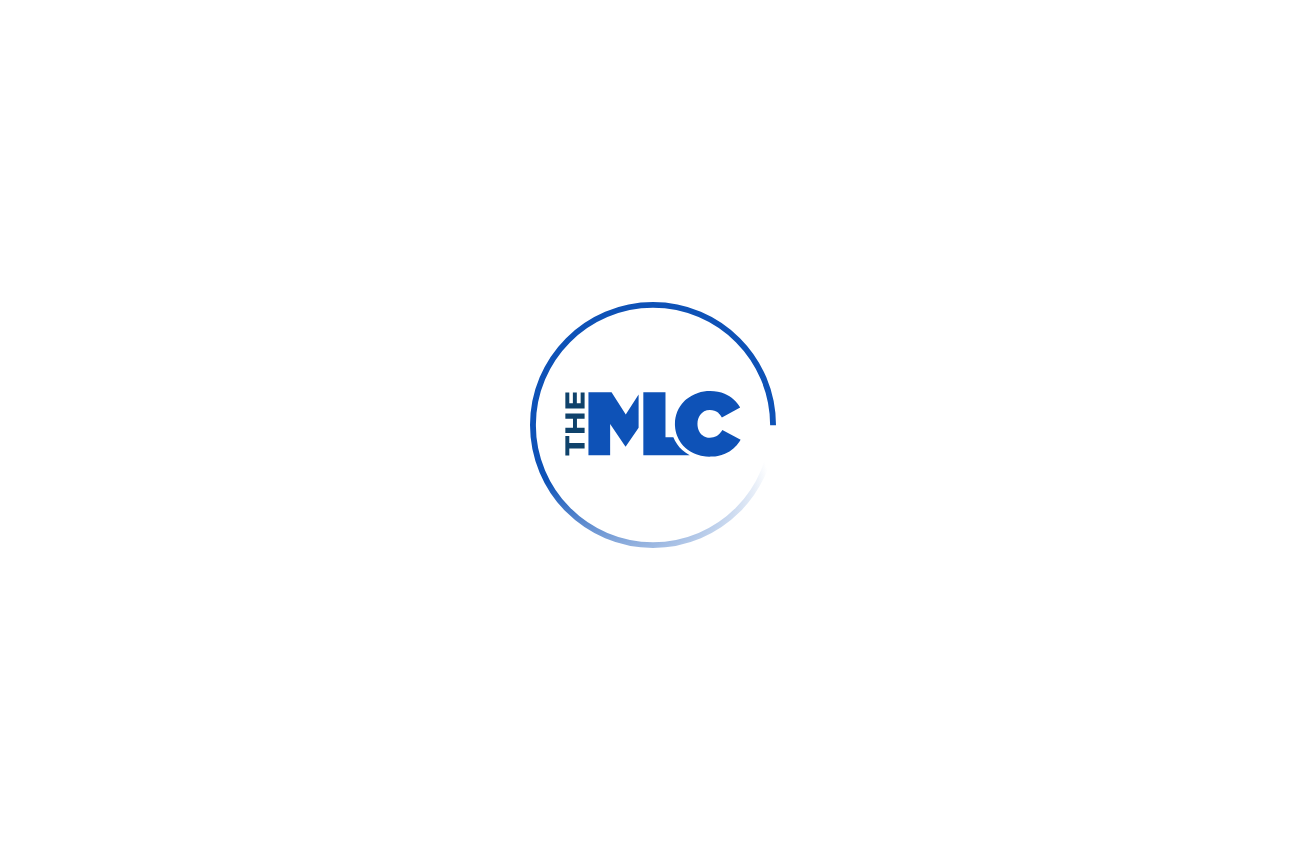 scroll, scrollTop: 0, scrollLeft: 0, axis: both 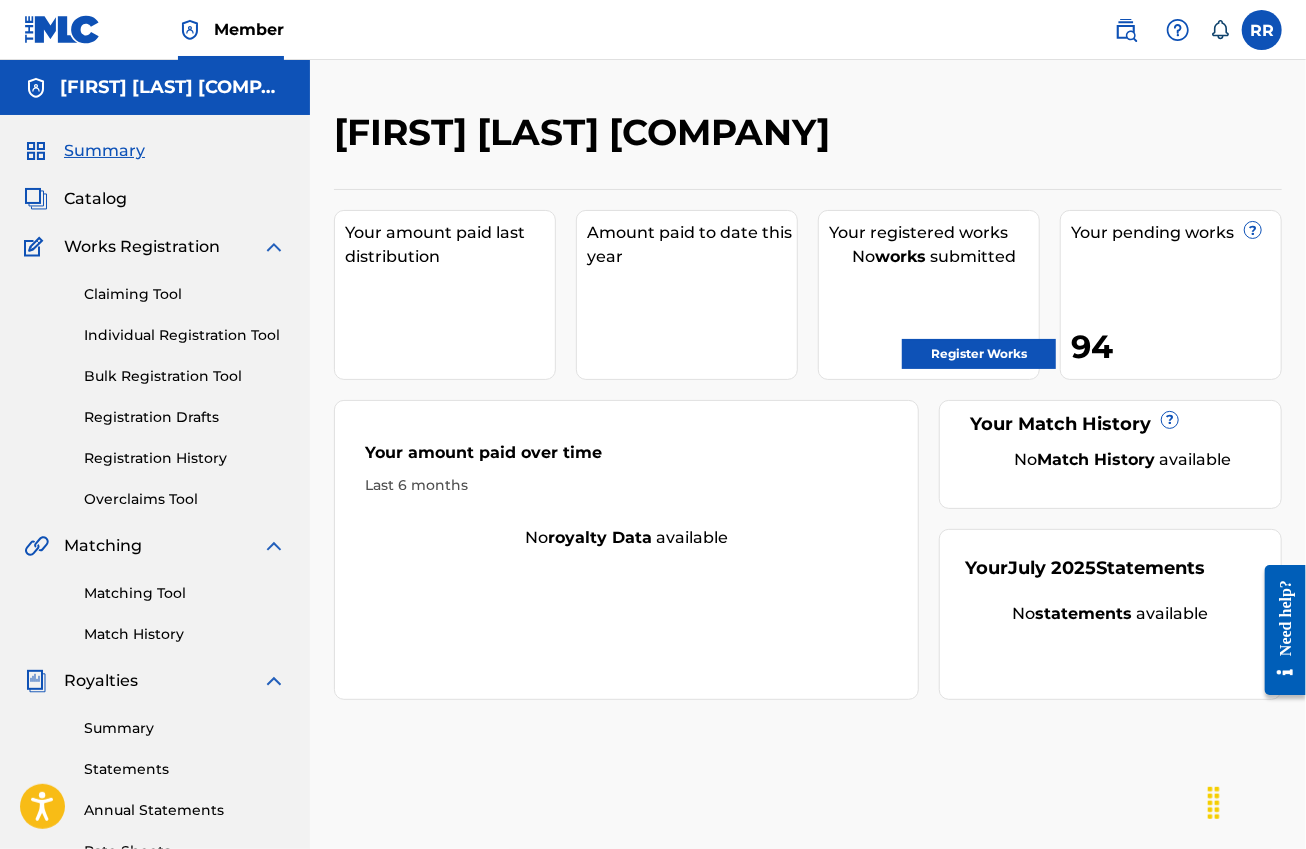 click at bounding box center [62, 29] 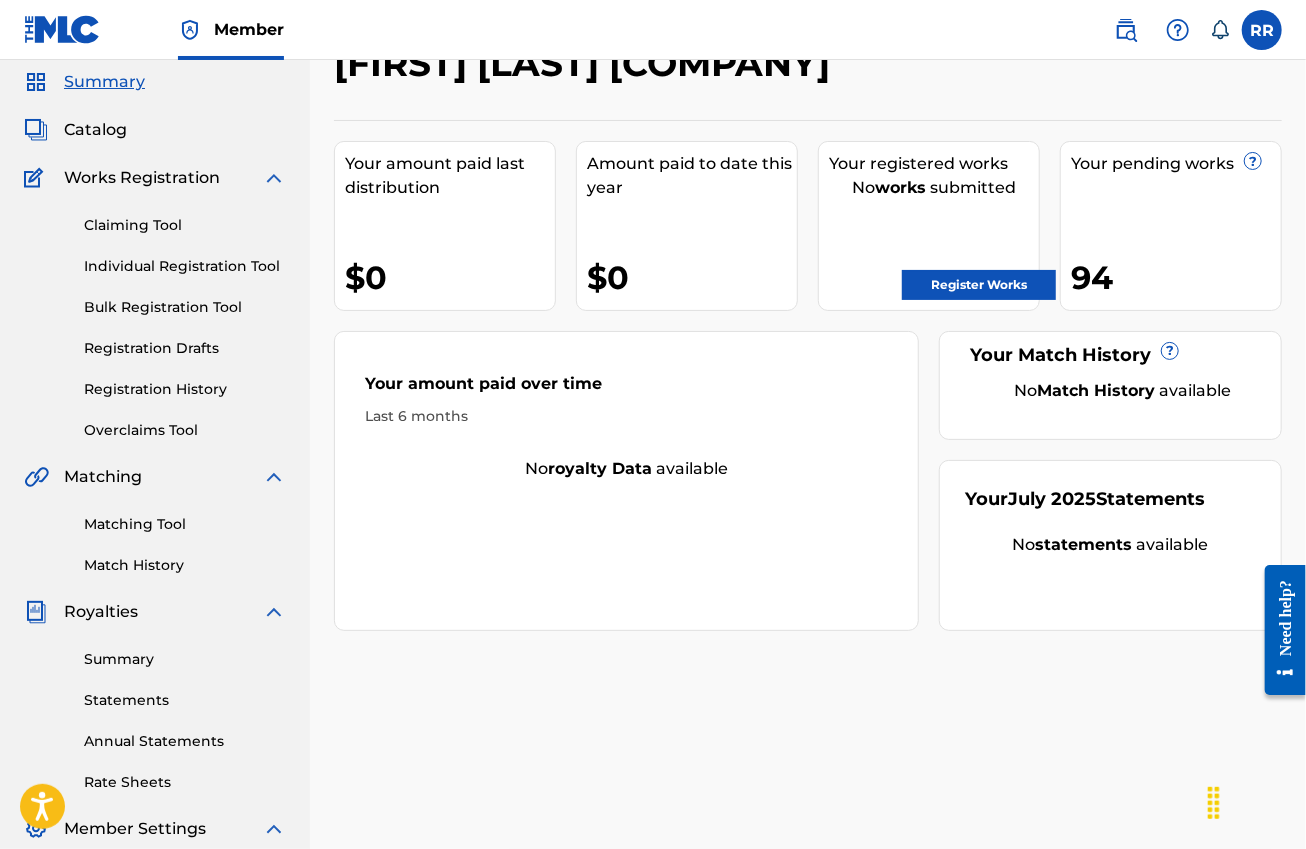 scroll, scrollTop: 125, scrollLeft: 0, axis: vertical 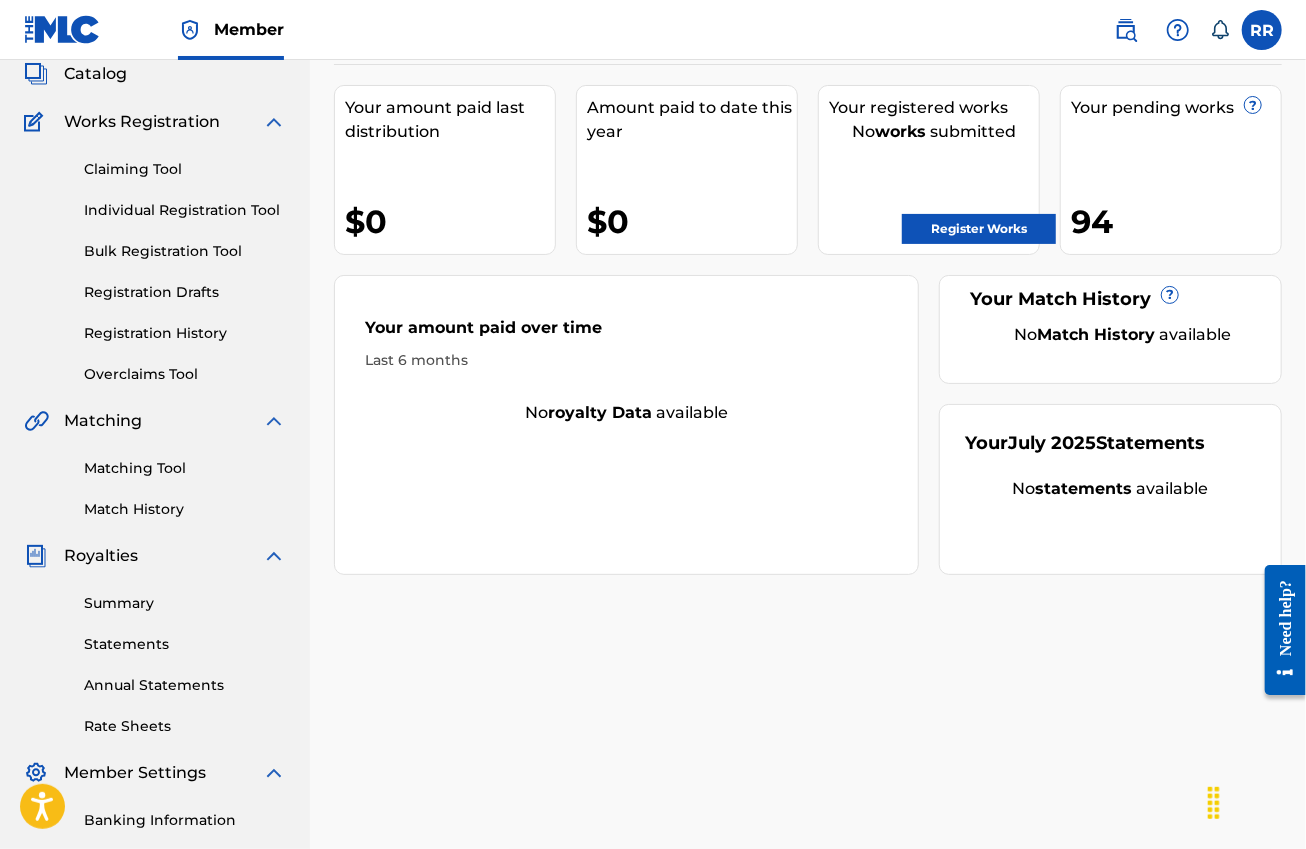click on "Claiming Tool" at bounding box center [185, 169] 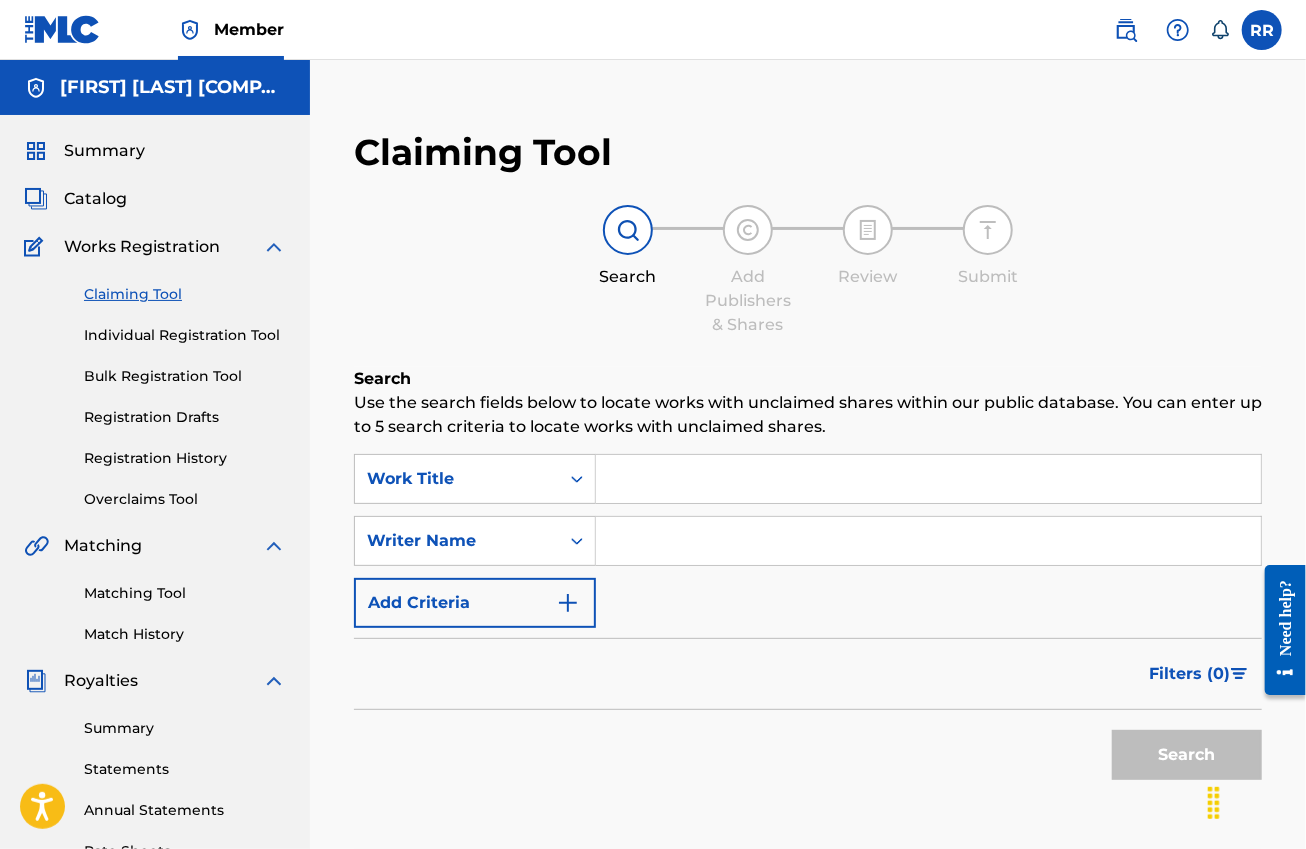 click at bounding box center [928, 479] 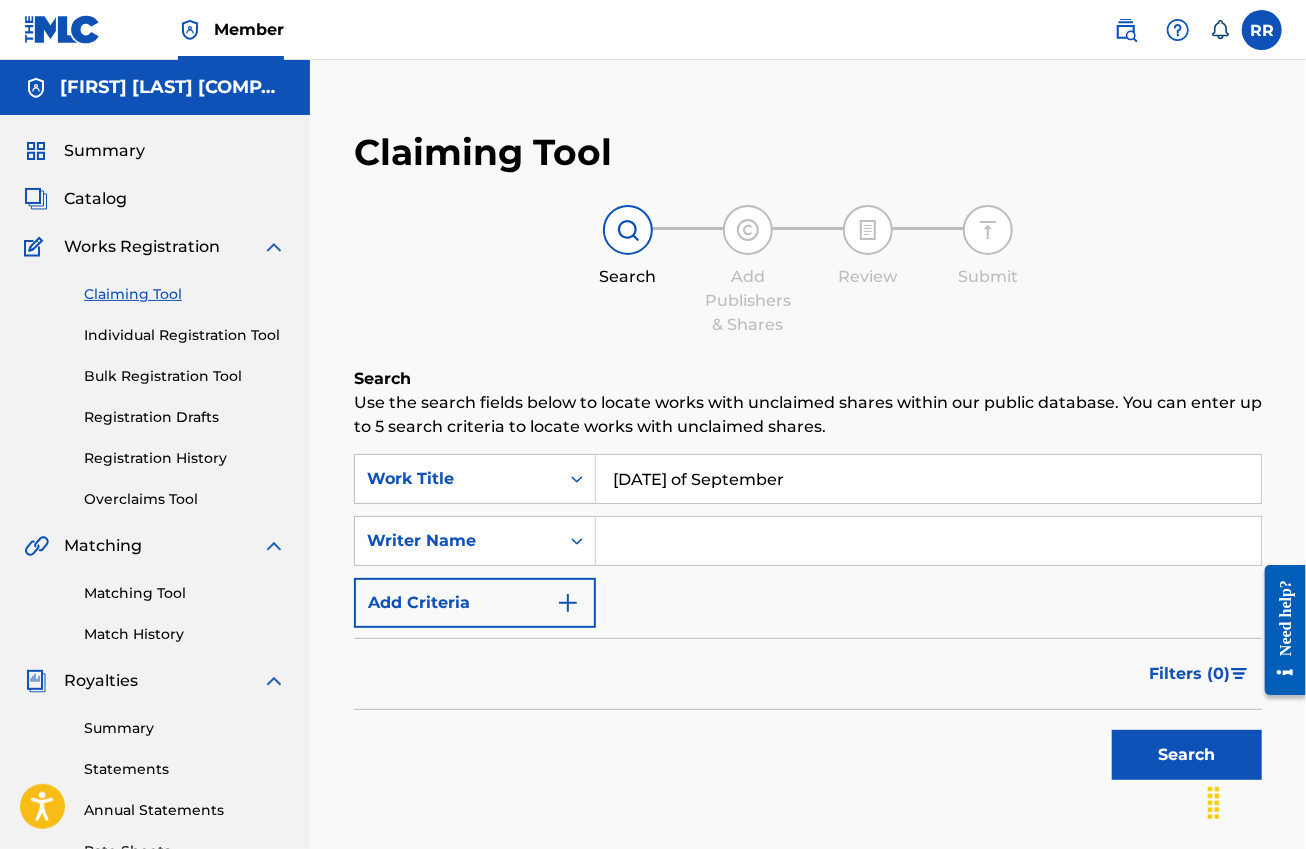 click on "Search" at bounding box center (1187, 755) 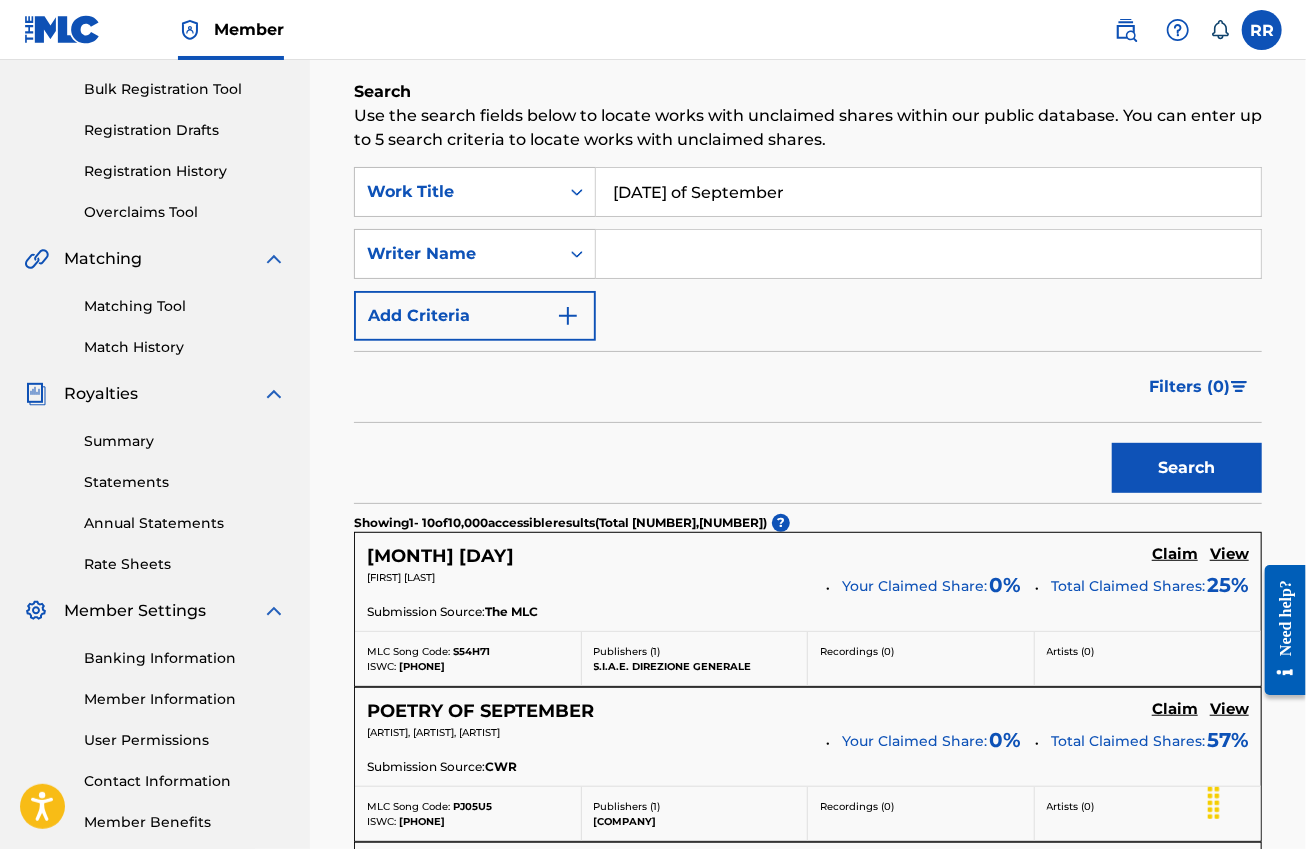 scroll, scrollTop: 0, scrollLeft: 0, axis: both 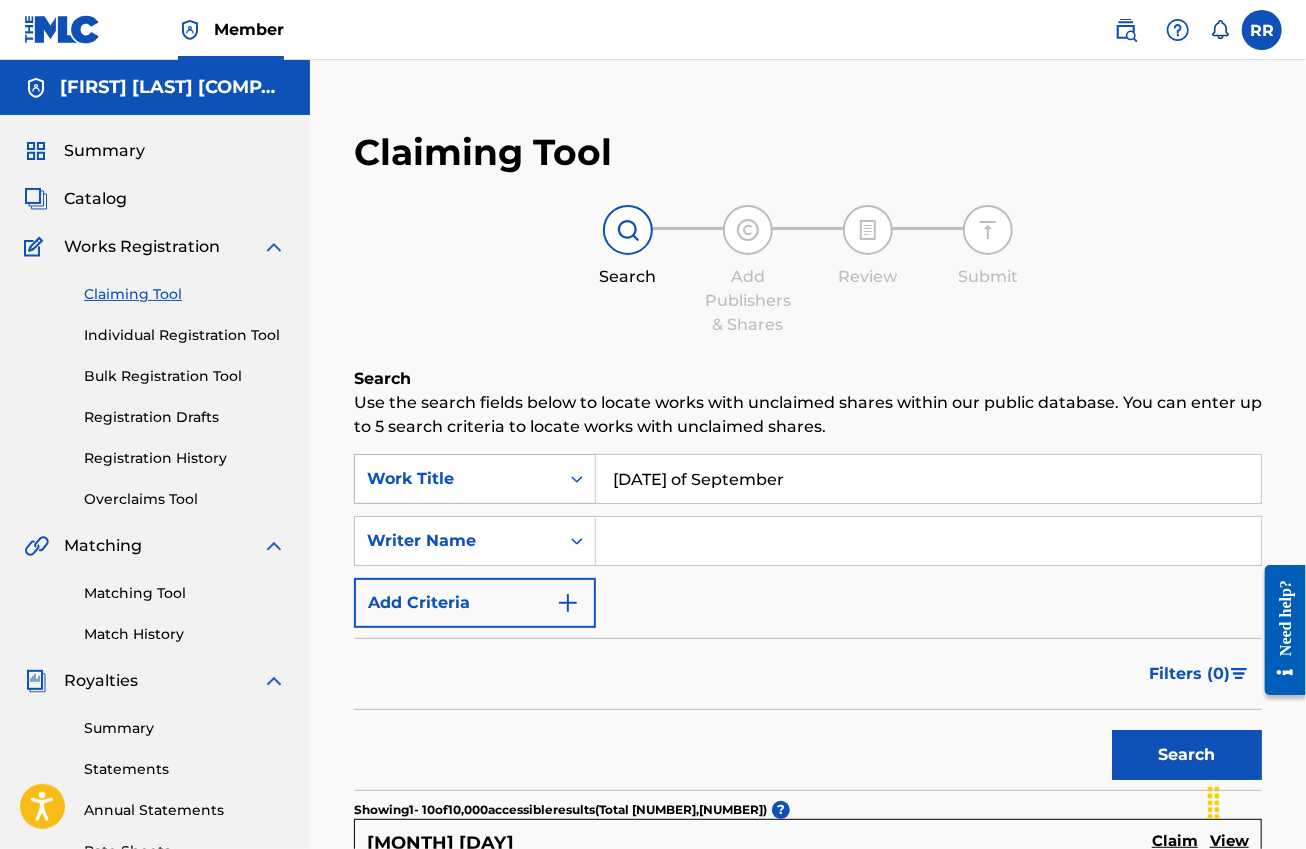 drag, startPoint x: 772, startPoint y: 476, endPoint x: 536, endPoint y: 485, distance: 236.17155 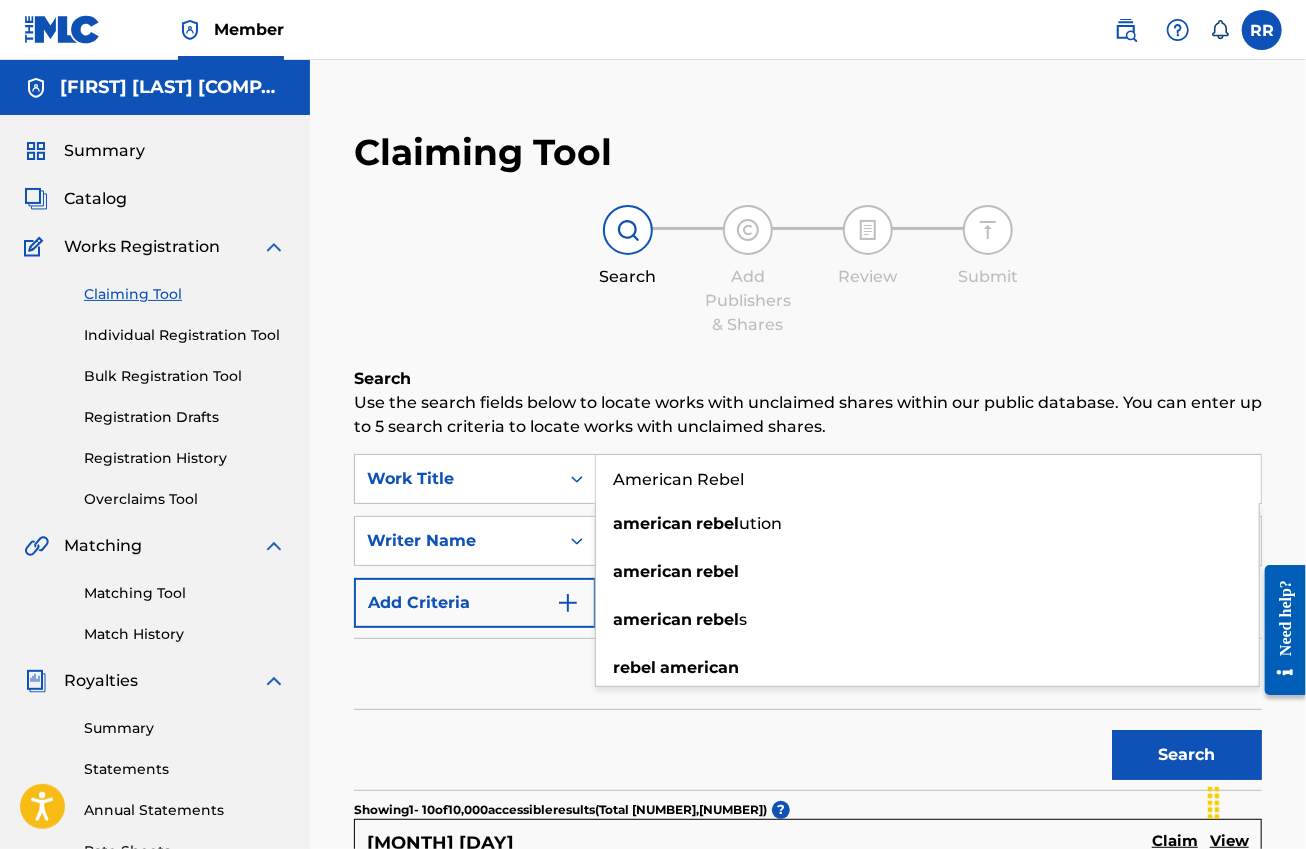 type on "American Rebel" 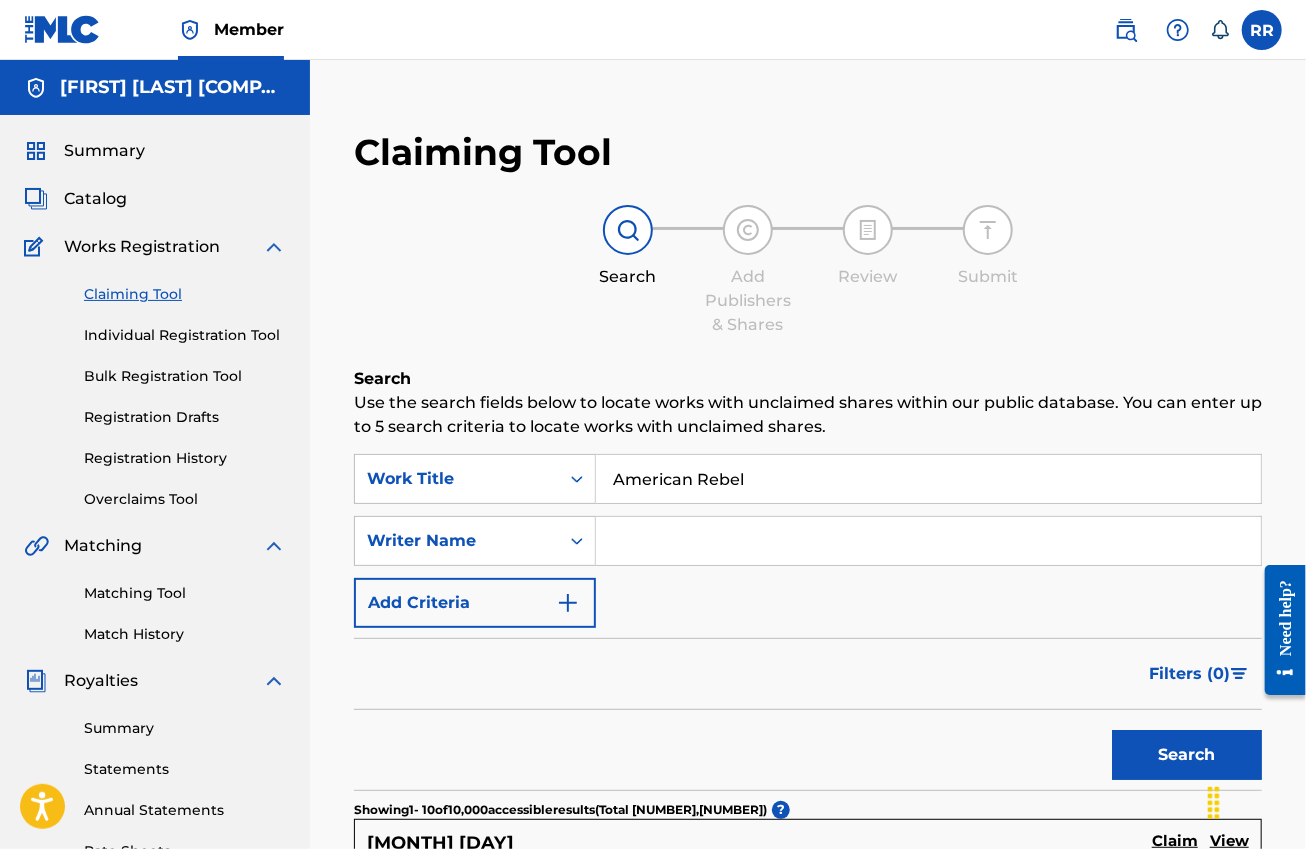 click on "Filters ( 0 )" at bounding box center (808, 674) 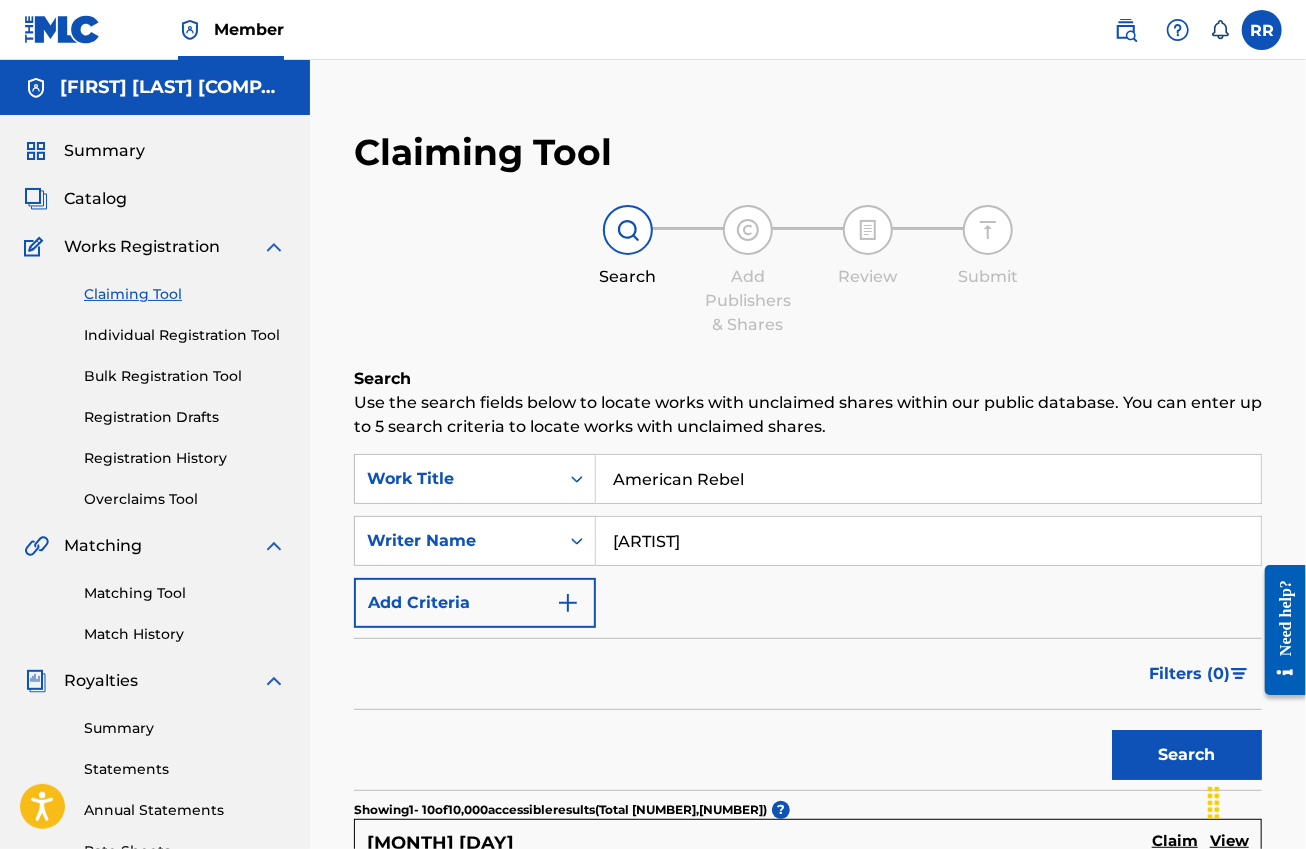 click on "Search" at bounding box center (1187, 755) 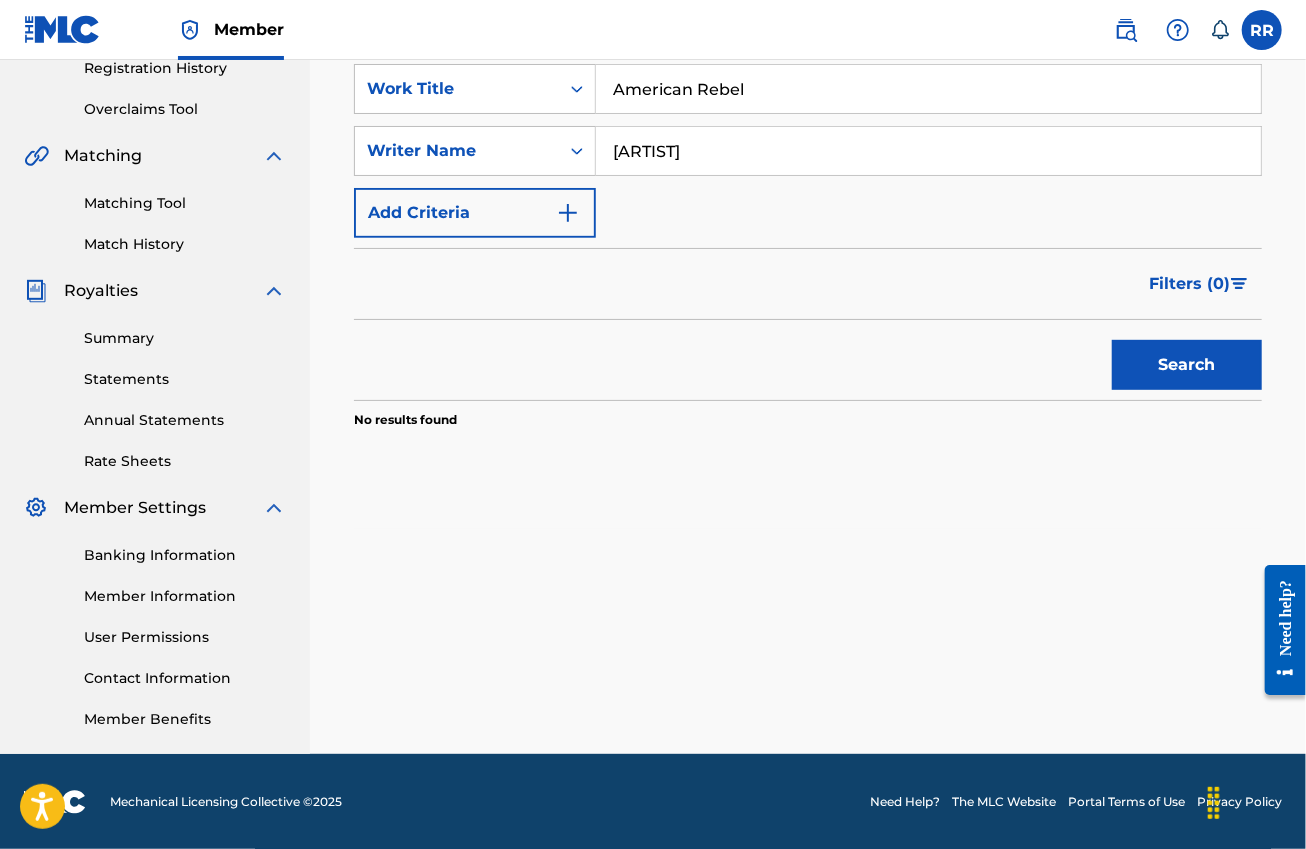 scroll, scrollTop: 15, scrollLeft: 0, axis: vertical 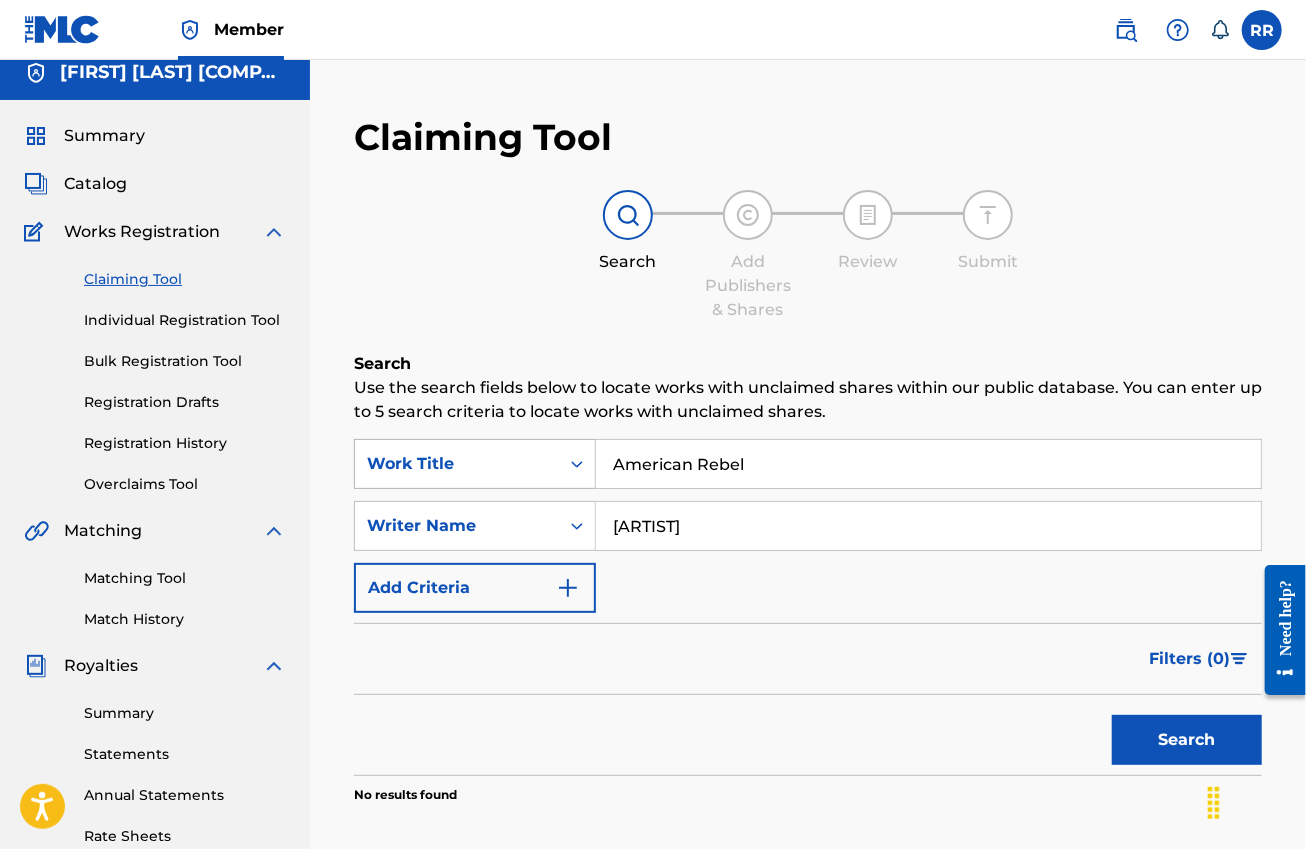 drag, startPoint x: 761, startPoint y: 467, endPoint x: 576, endPoint y: 475, distance: 185.1729 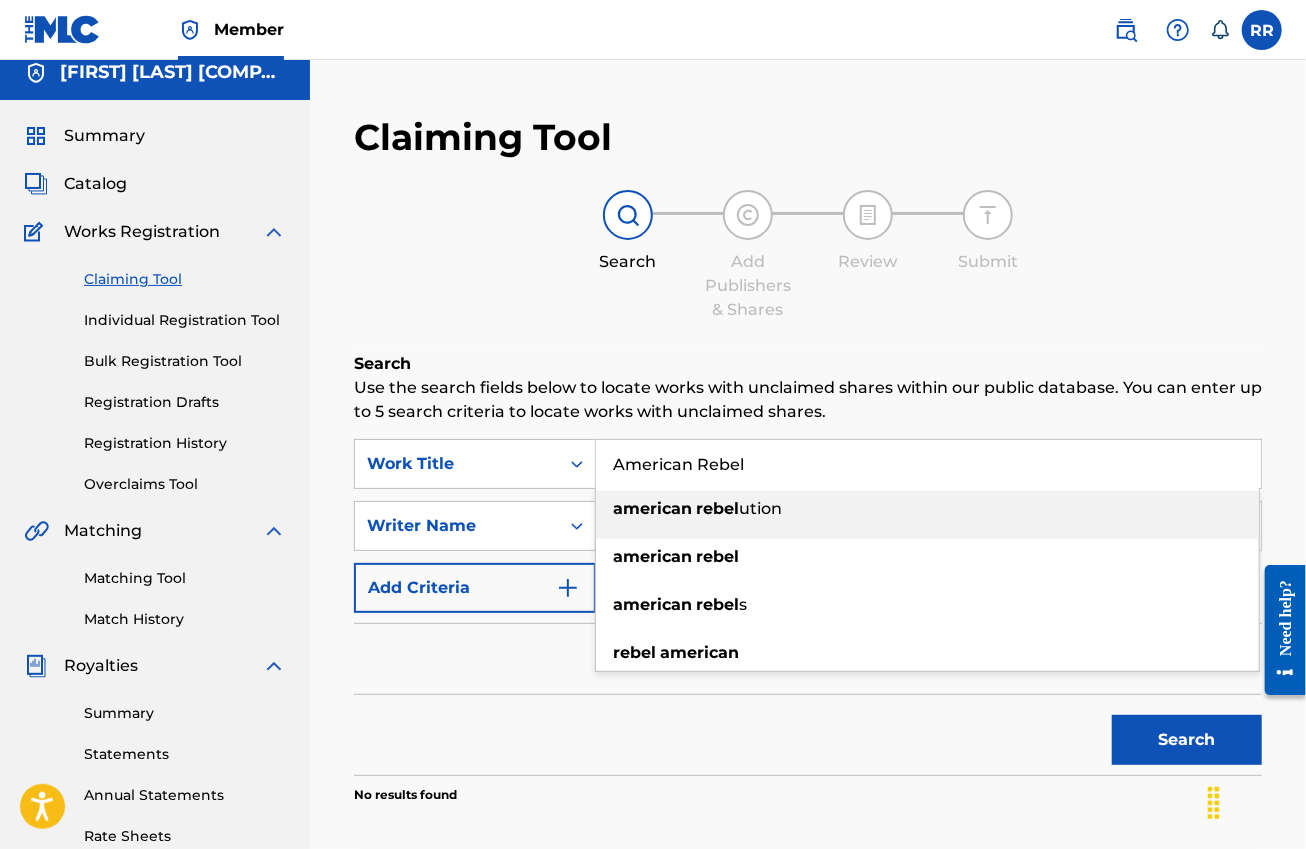 paste on "B.A.M." 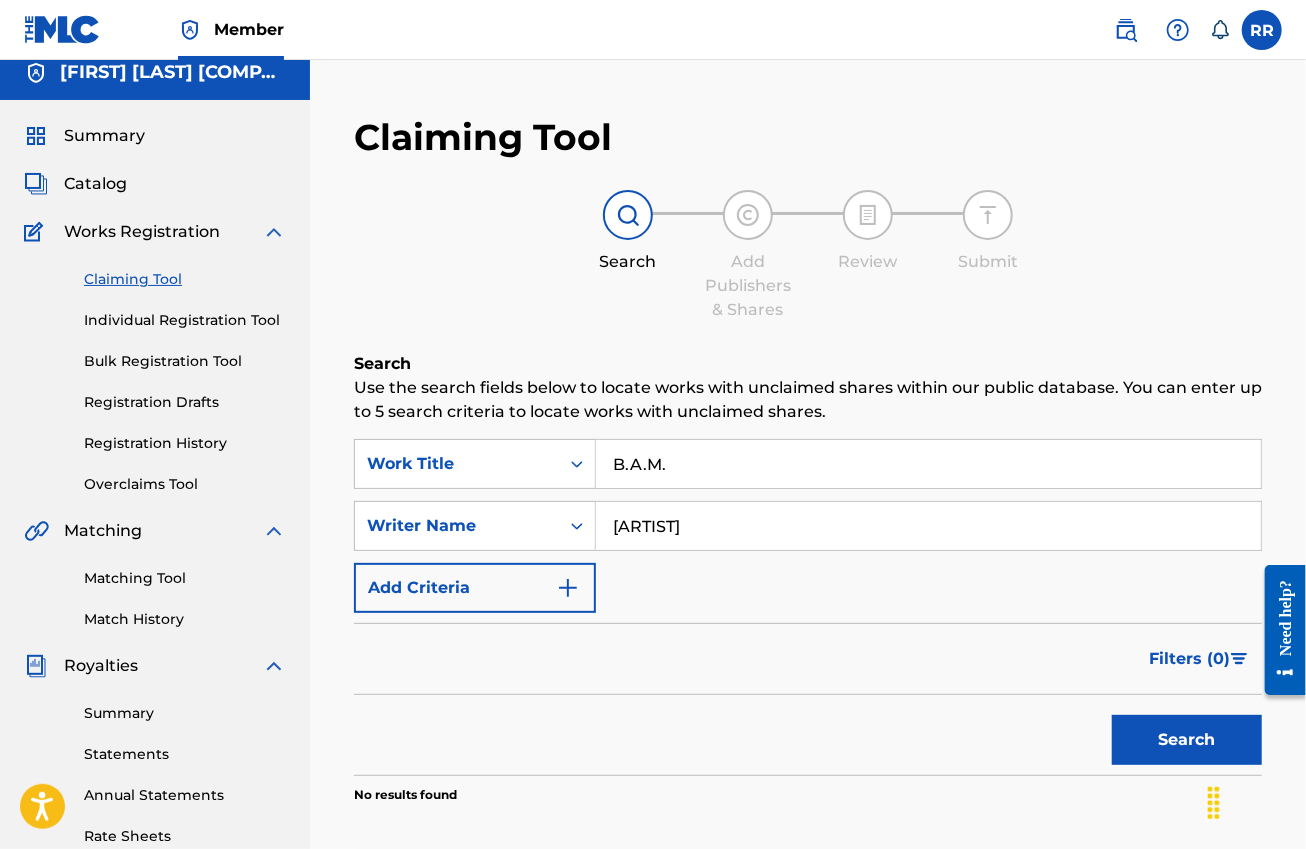 click on "Search" at bounding box center [1187, 740] 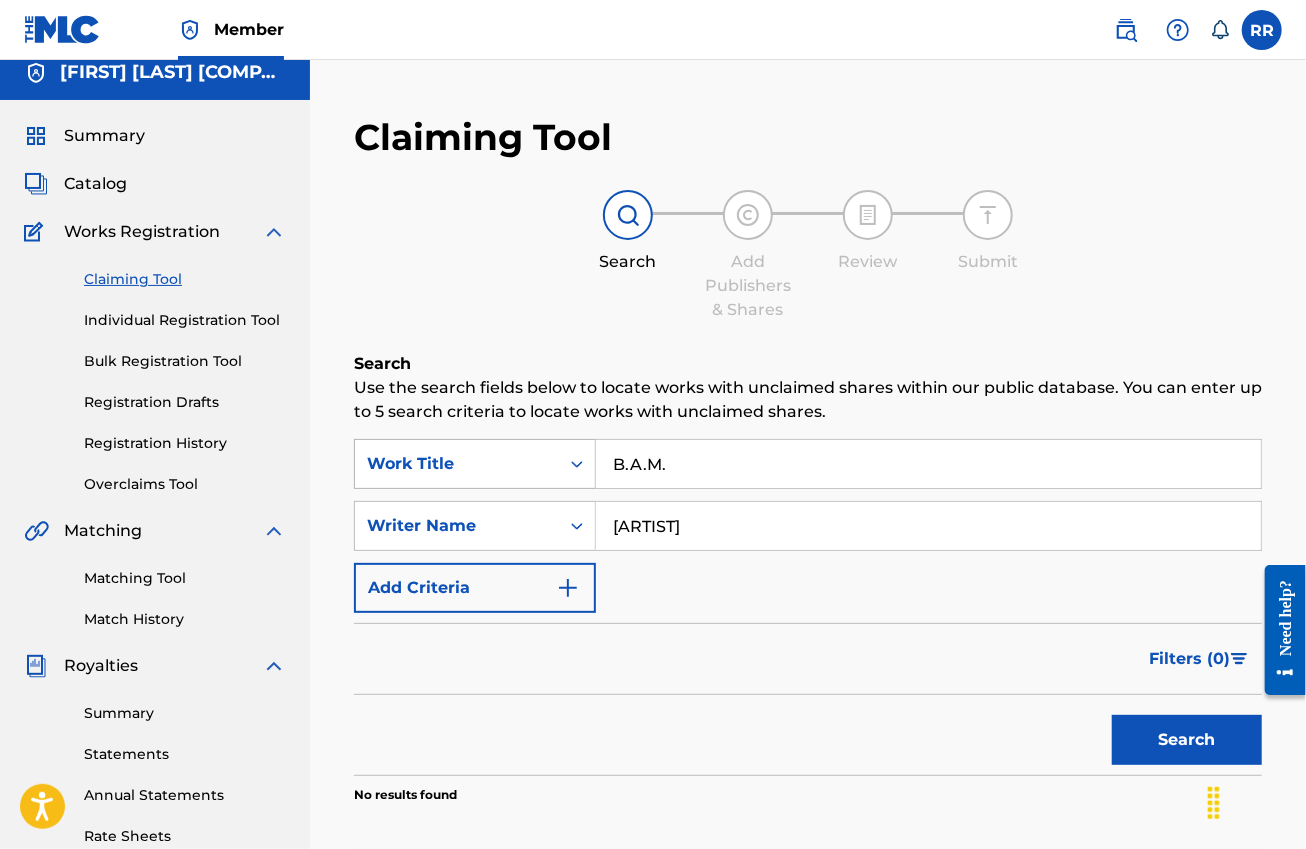 drag, startPoint x: 674, startPoint y: 462, endPoint x: 567, endPoint y: 468, distance: 107.16809 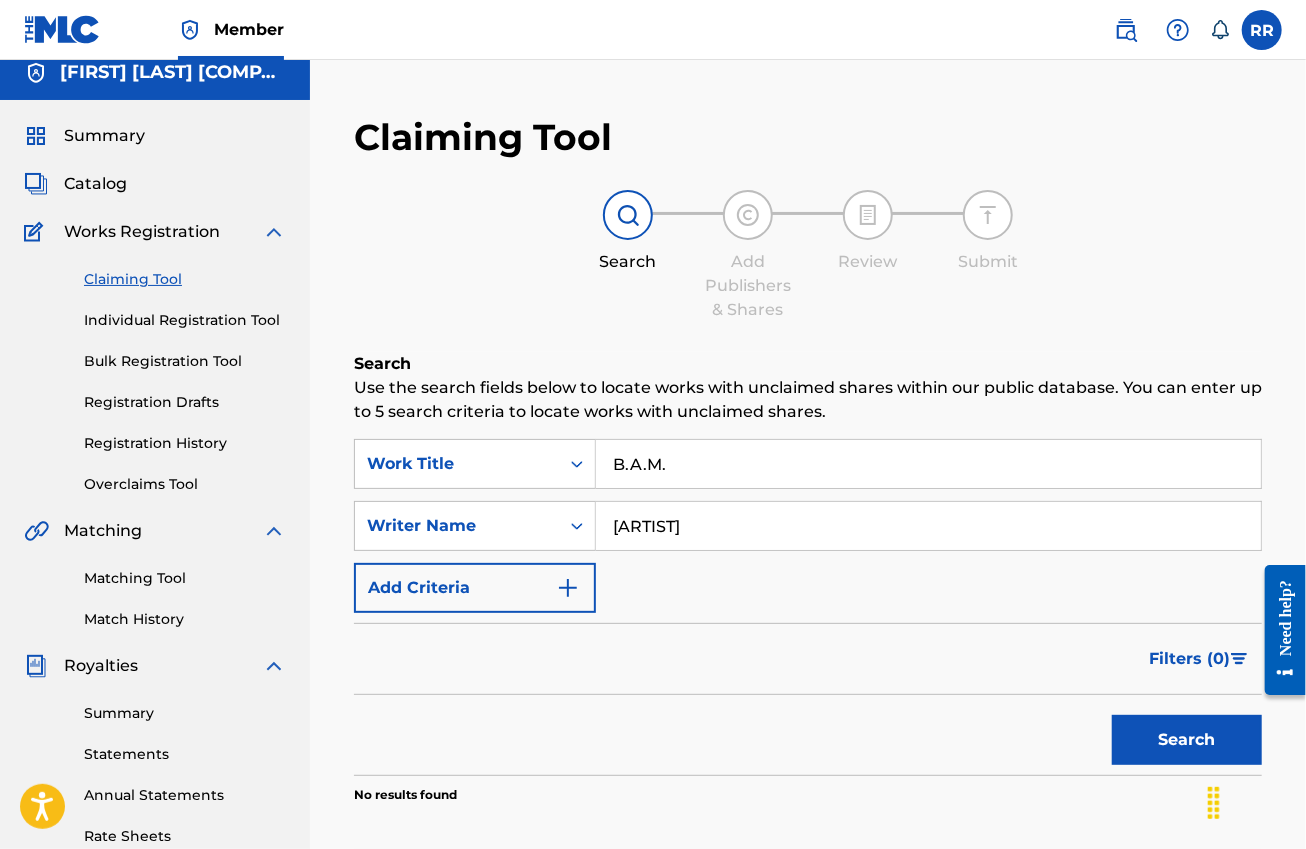 paste on "uckaroo" 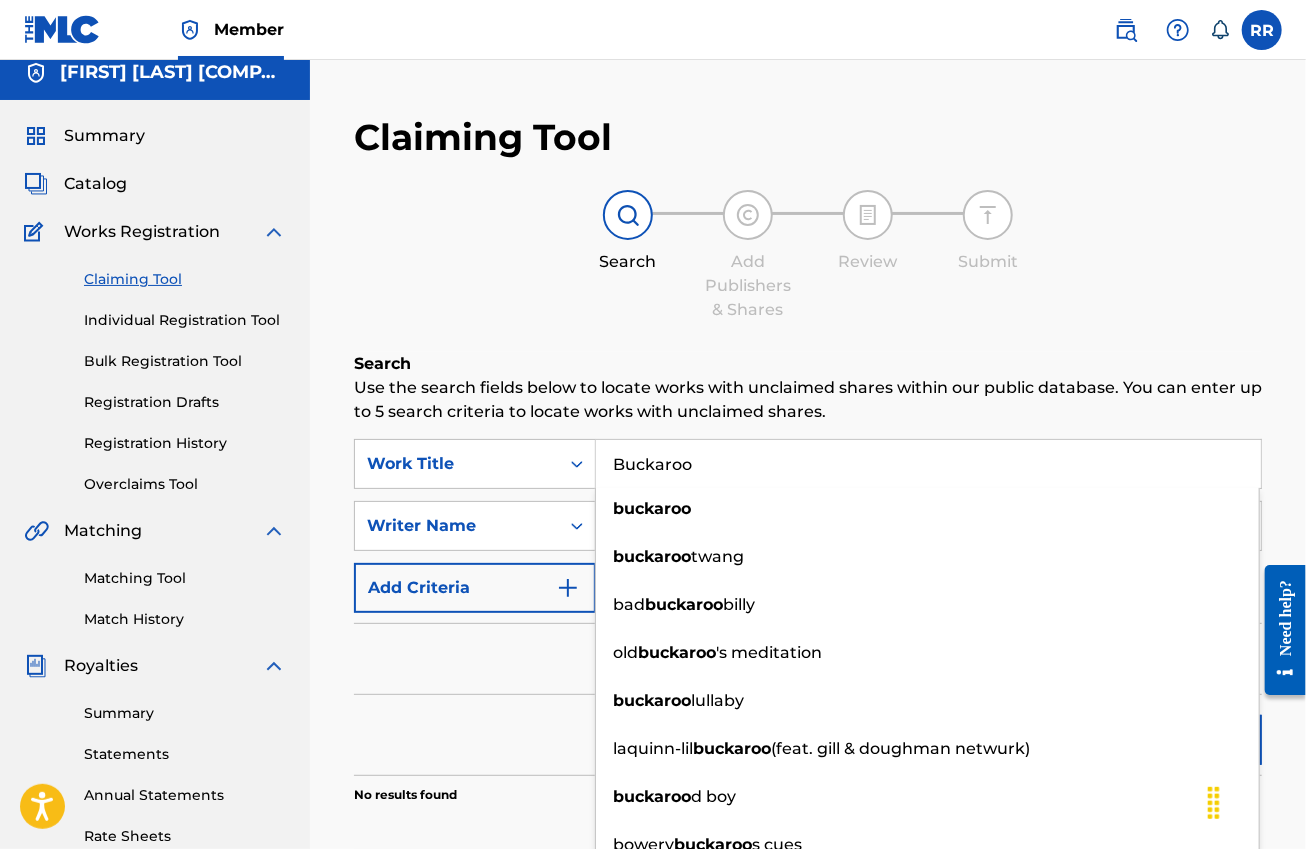 click on "Filters ( 0 )" at bounding box center (808, 659) 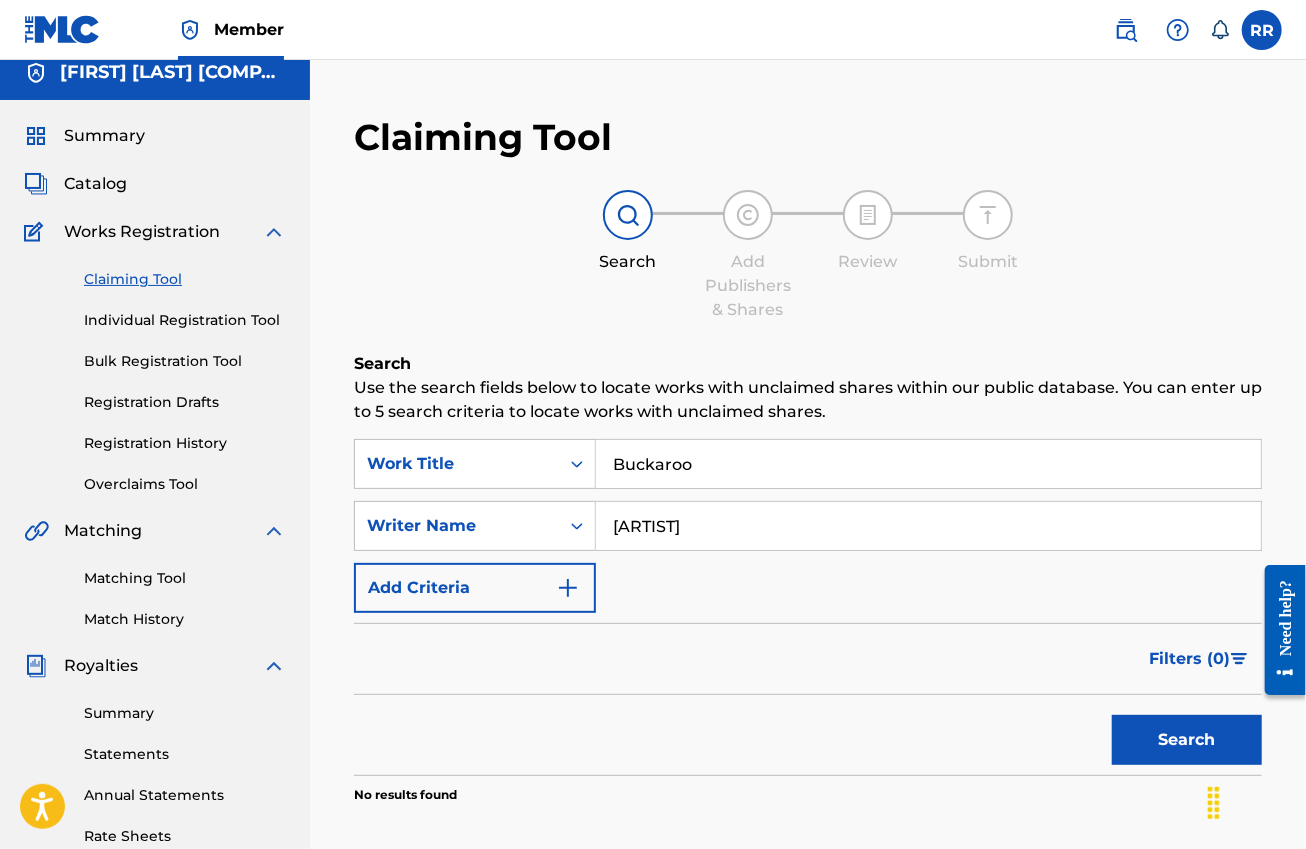 click on "Search" at bounding box center (1187, 740) 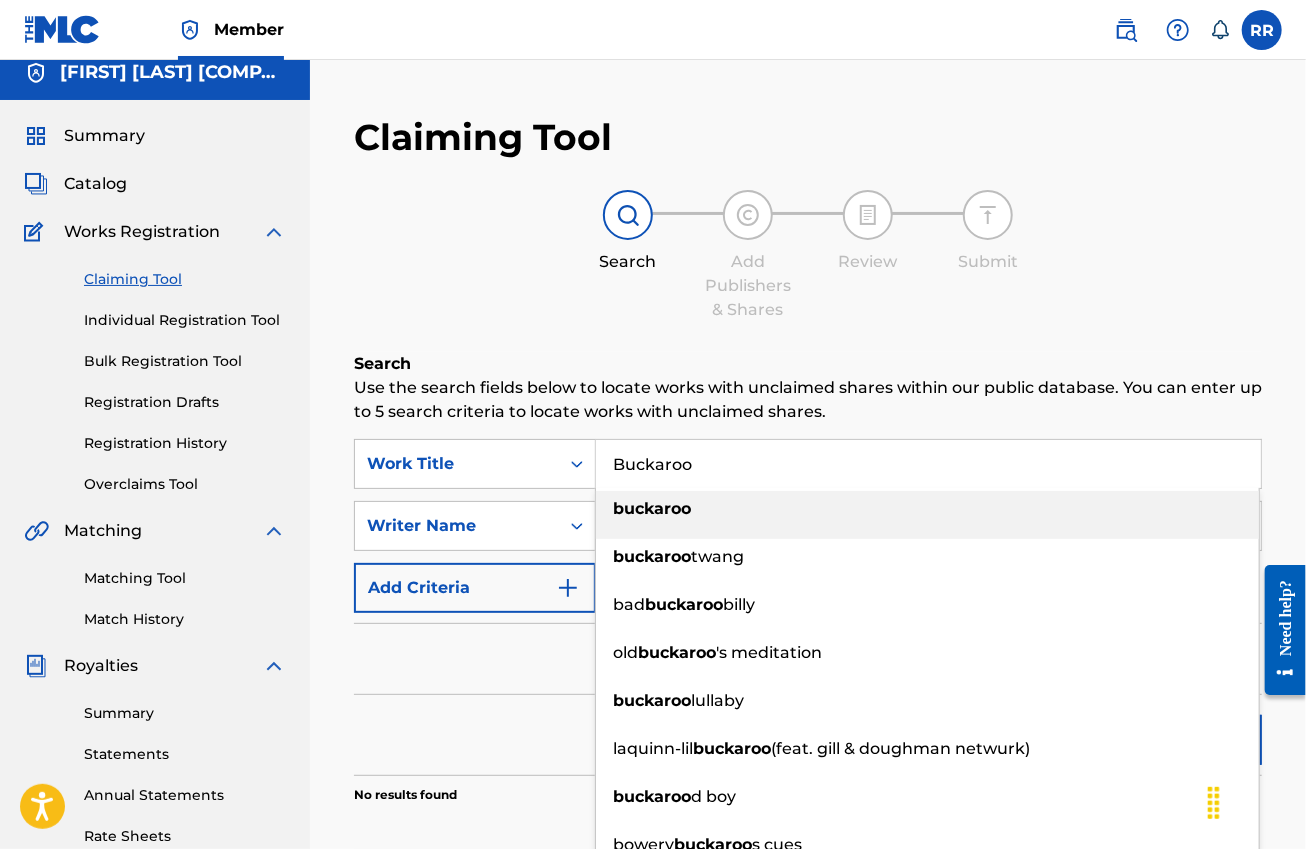 click on "buckaroo" at bounding box center [927, 509] 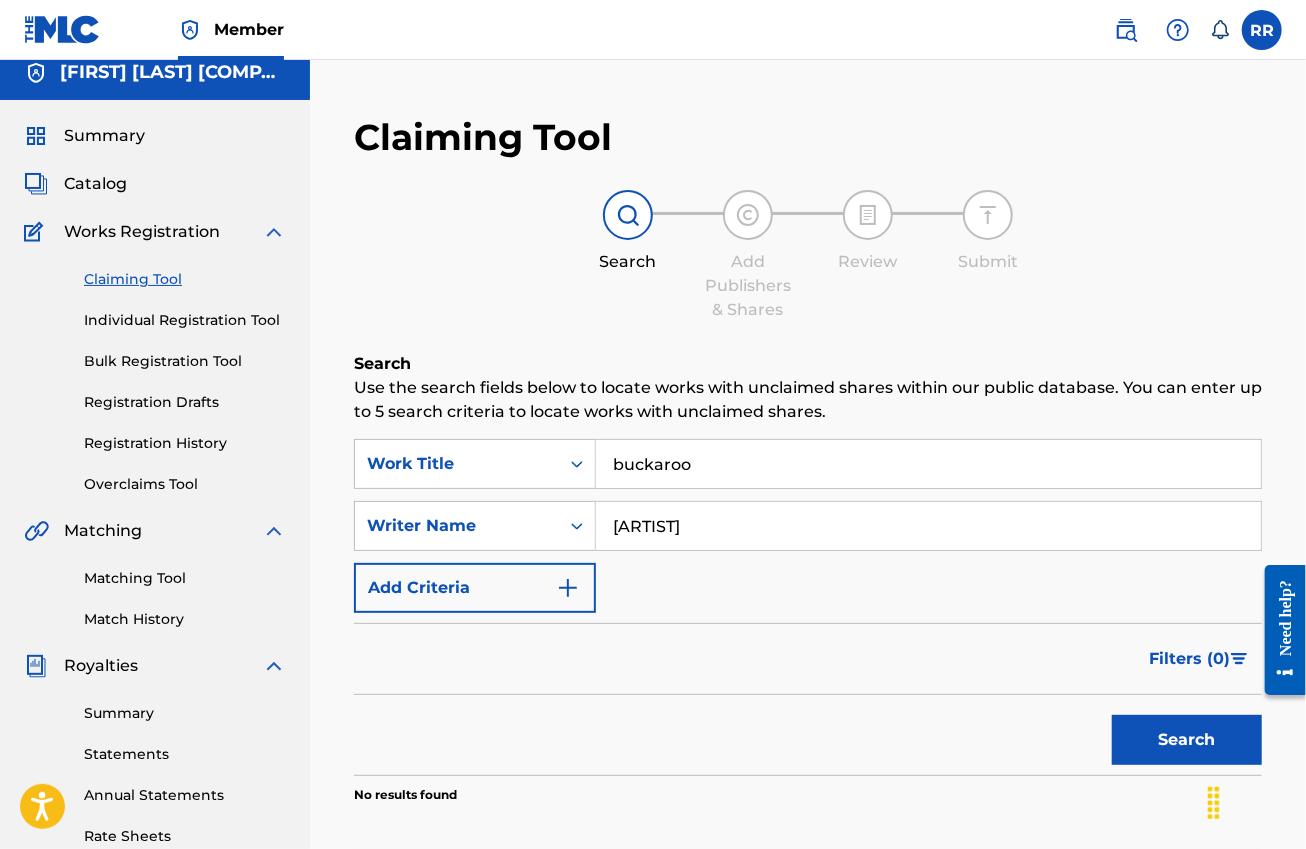 click on "Search" at bounding box center [1187, 740] 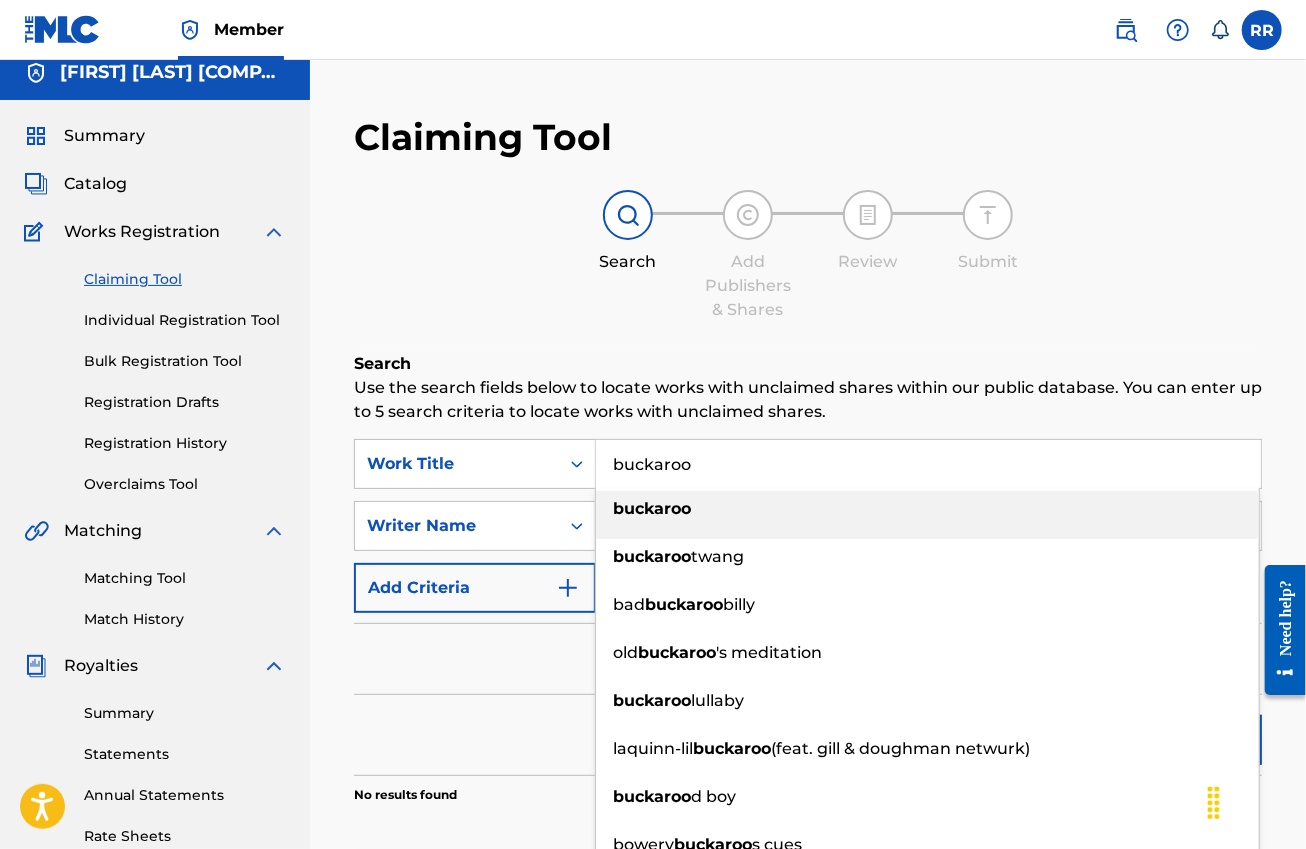 paste on "Caera" 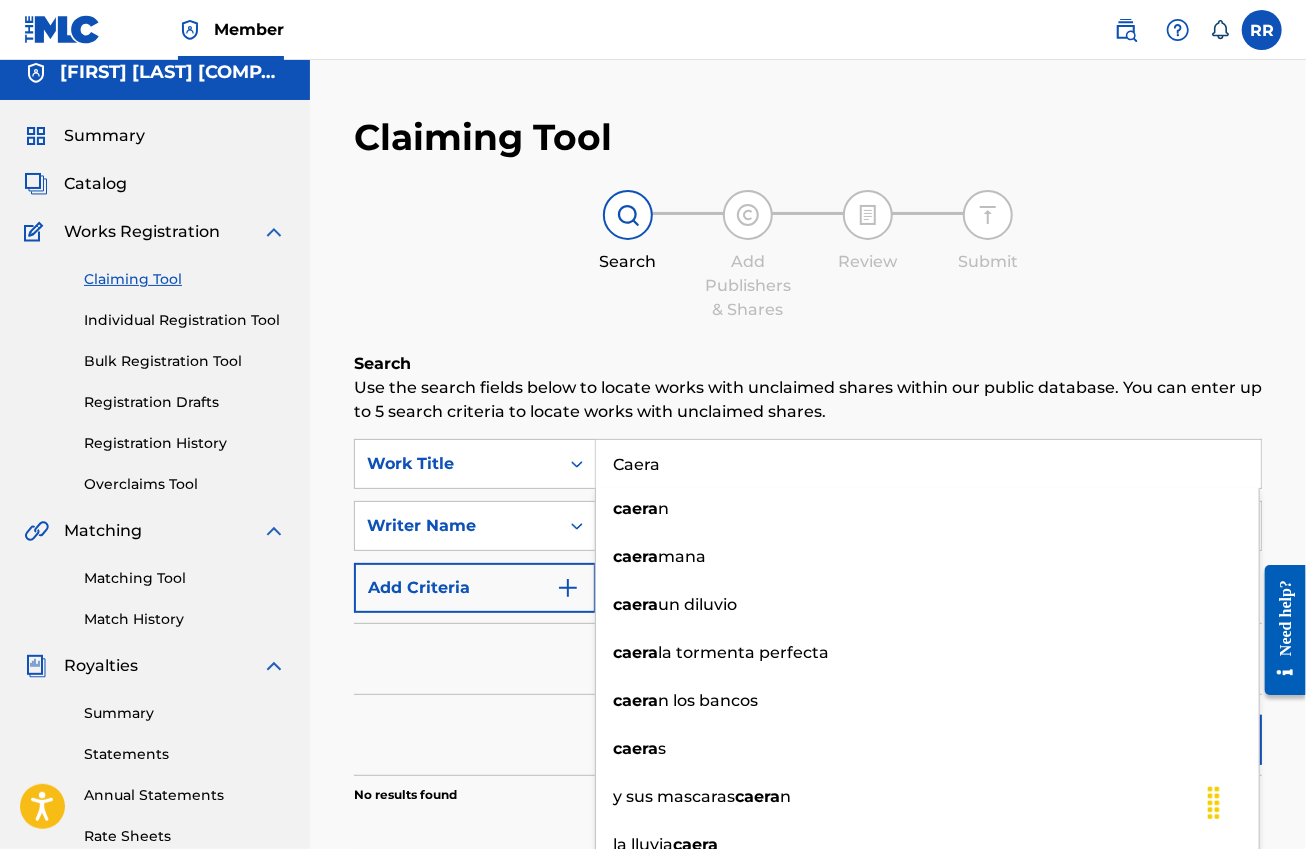 type on "Caera" 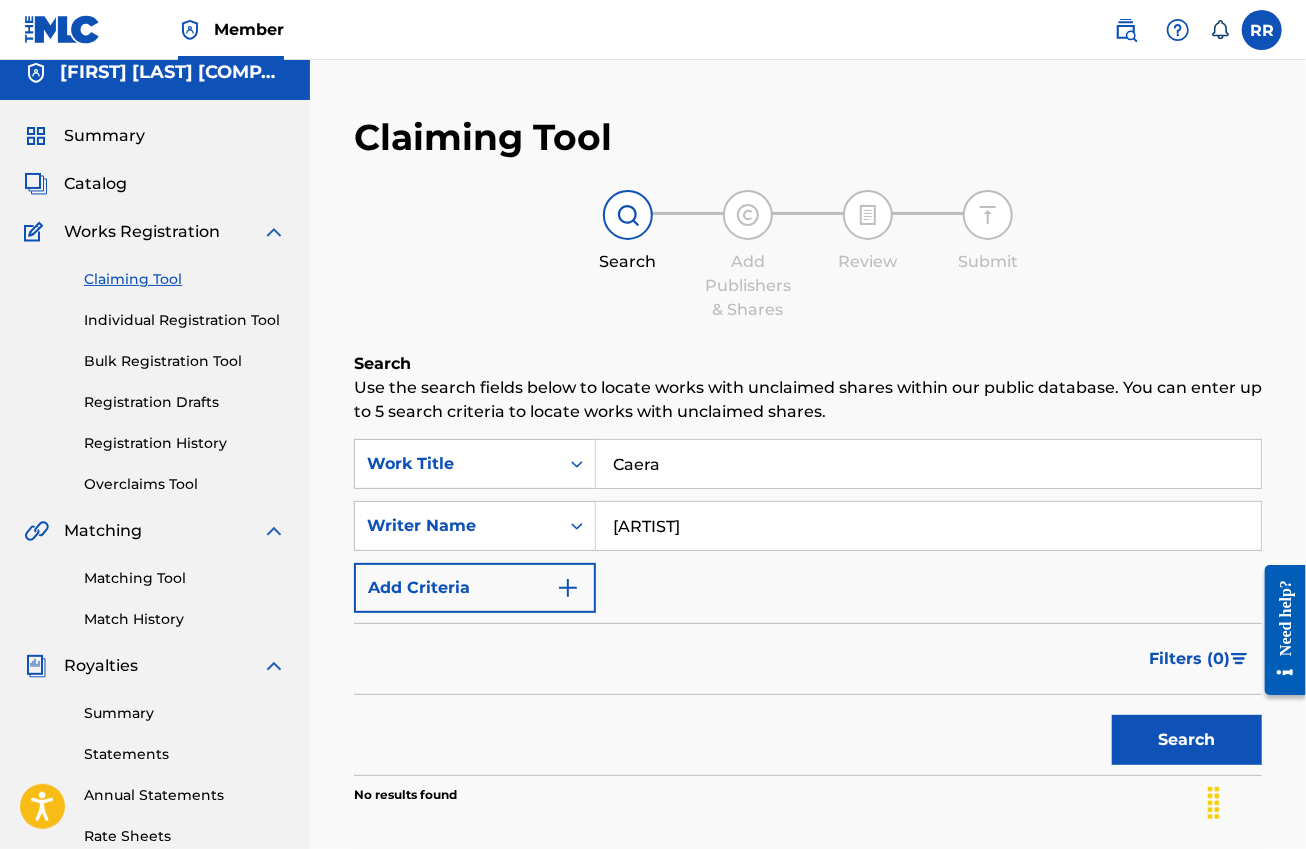 click on "Search" at bounding box center [1187, 740] 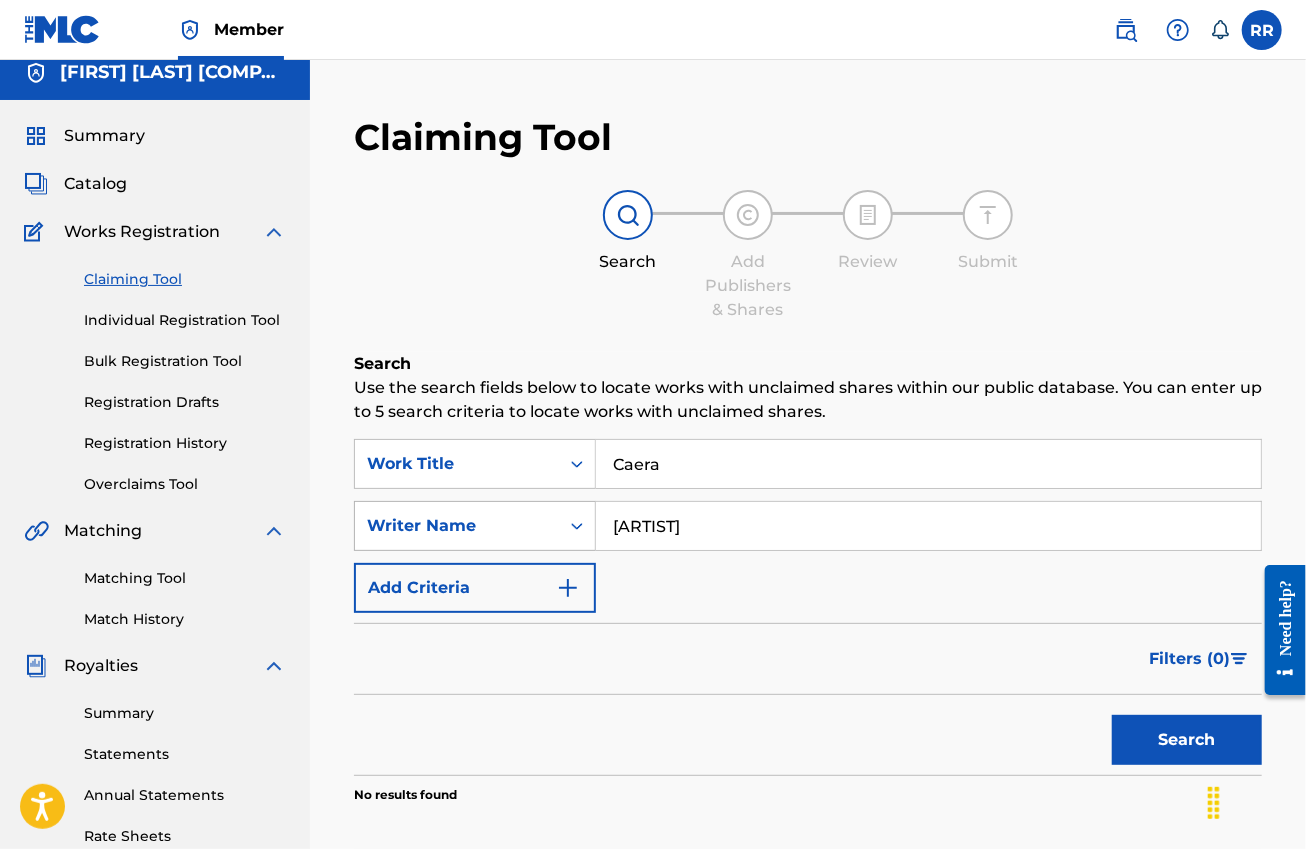 drag, startPoint x: 724, startPoint y: 528, endPoint x: 576, endPoint y: 541, distance: 148.56985 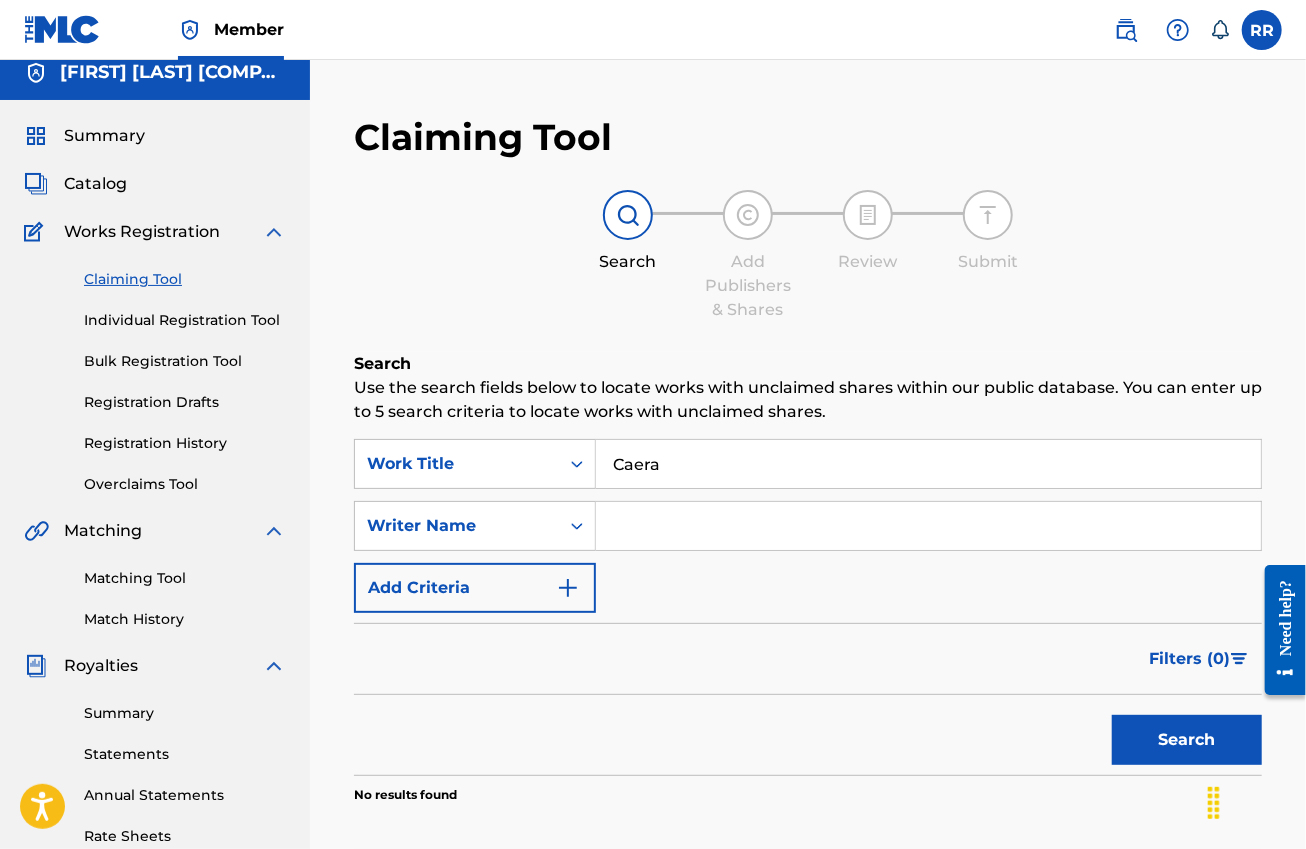 type 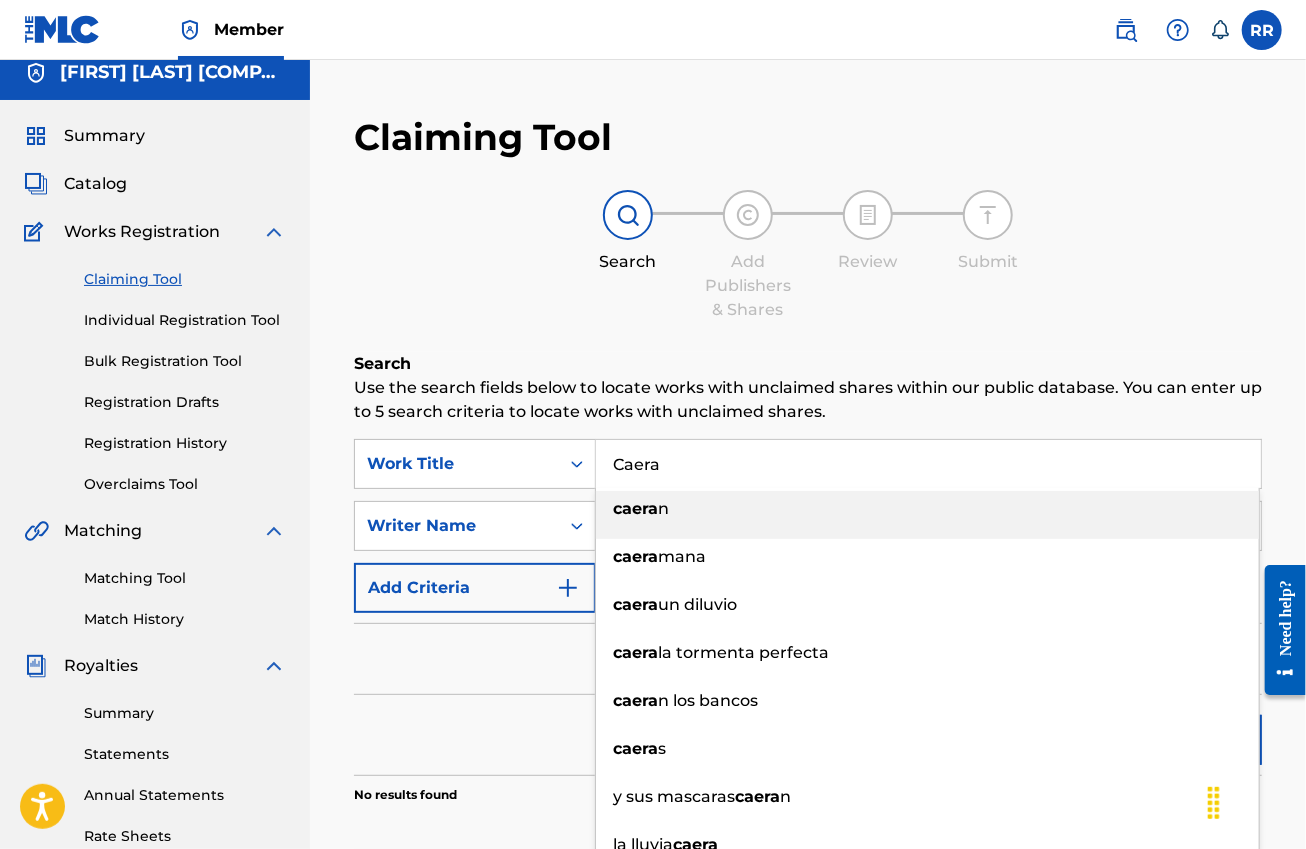 drag, startPoint x: 675, startPoint y: 460, endPoint x: 627, endPoint y: 471, distance: 49.24429 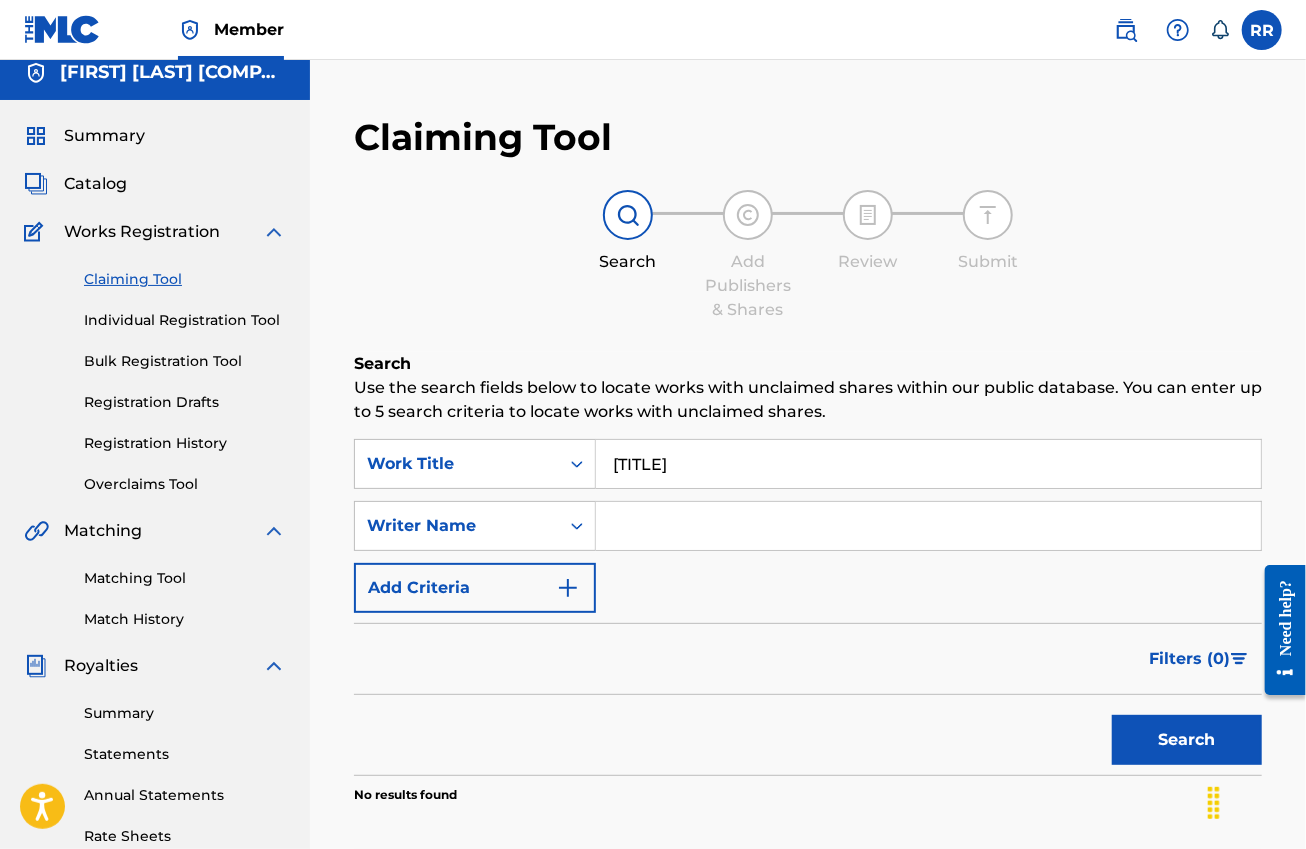 type on "[TITLE]" 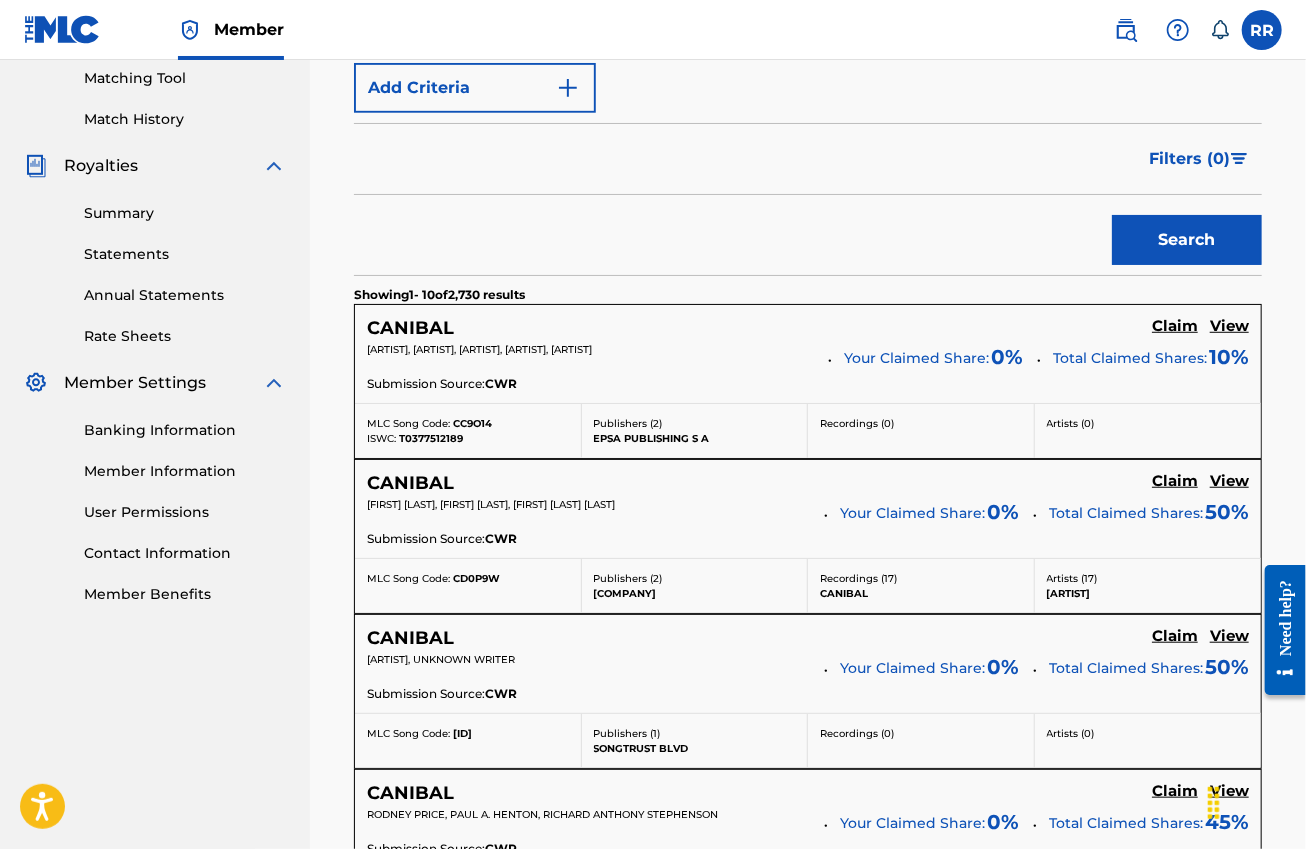scroll, scrollTop: 15, scrollLeft: 0, axis: vertical 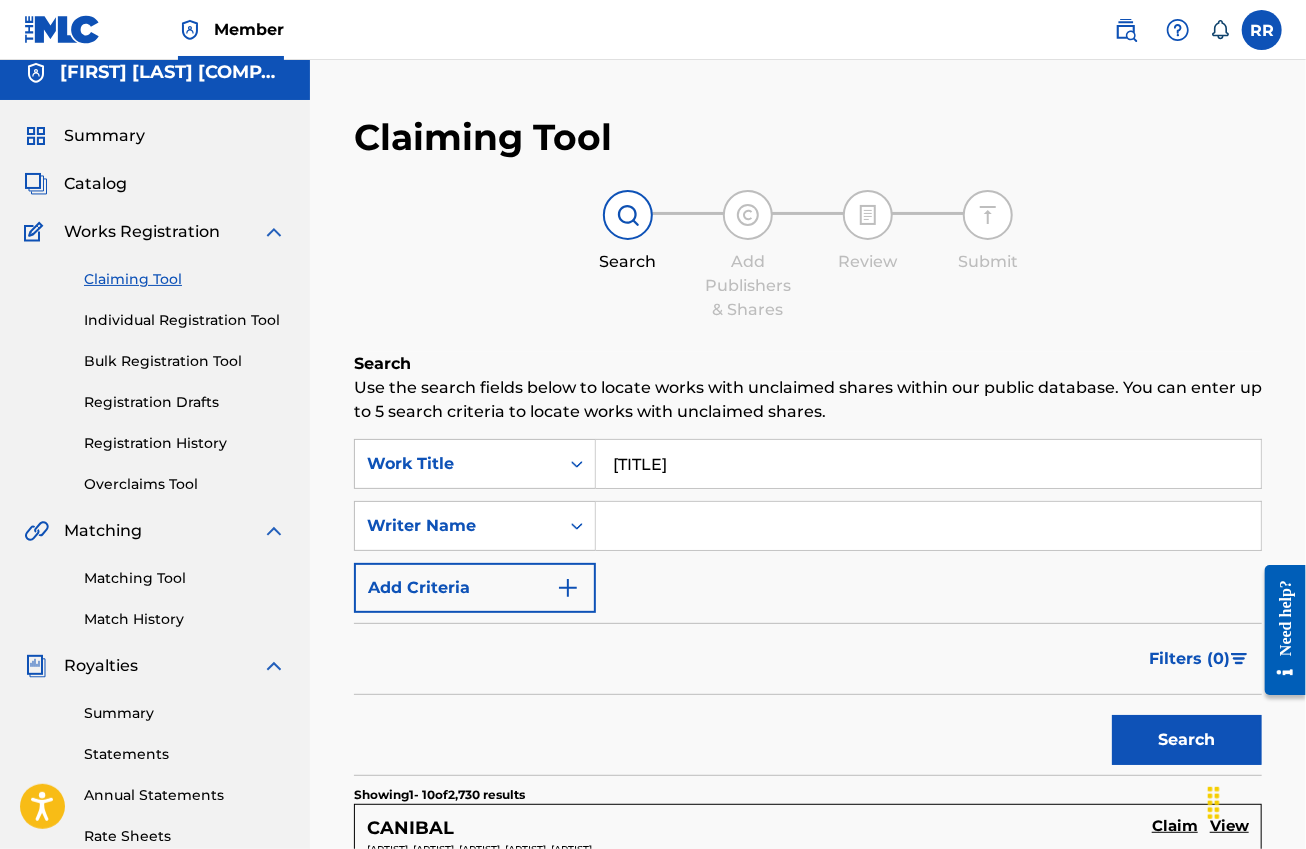 click at bounding box center (928, 526) 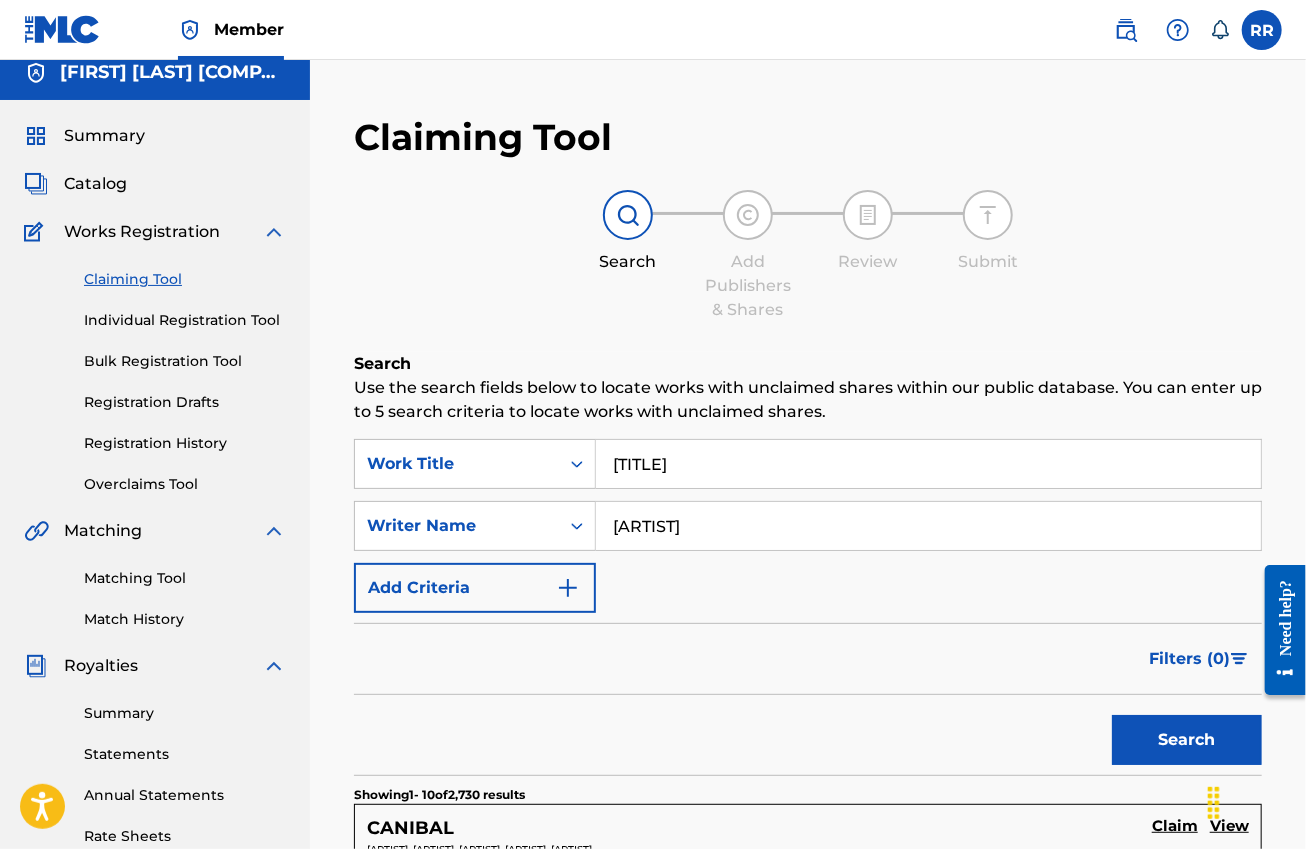 click on "Search" at bounding box center (1187, 740) 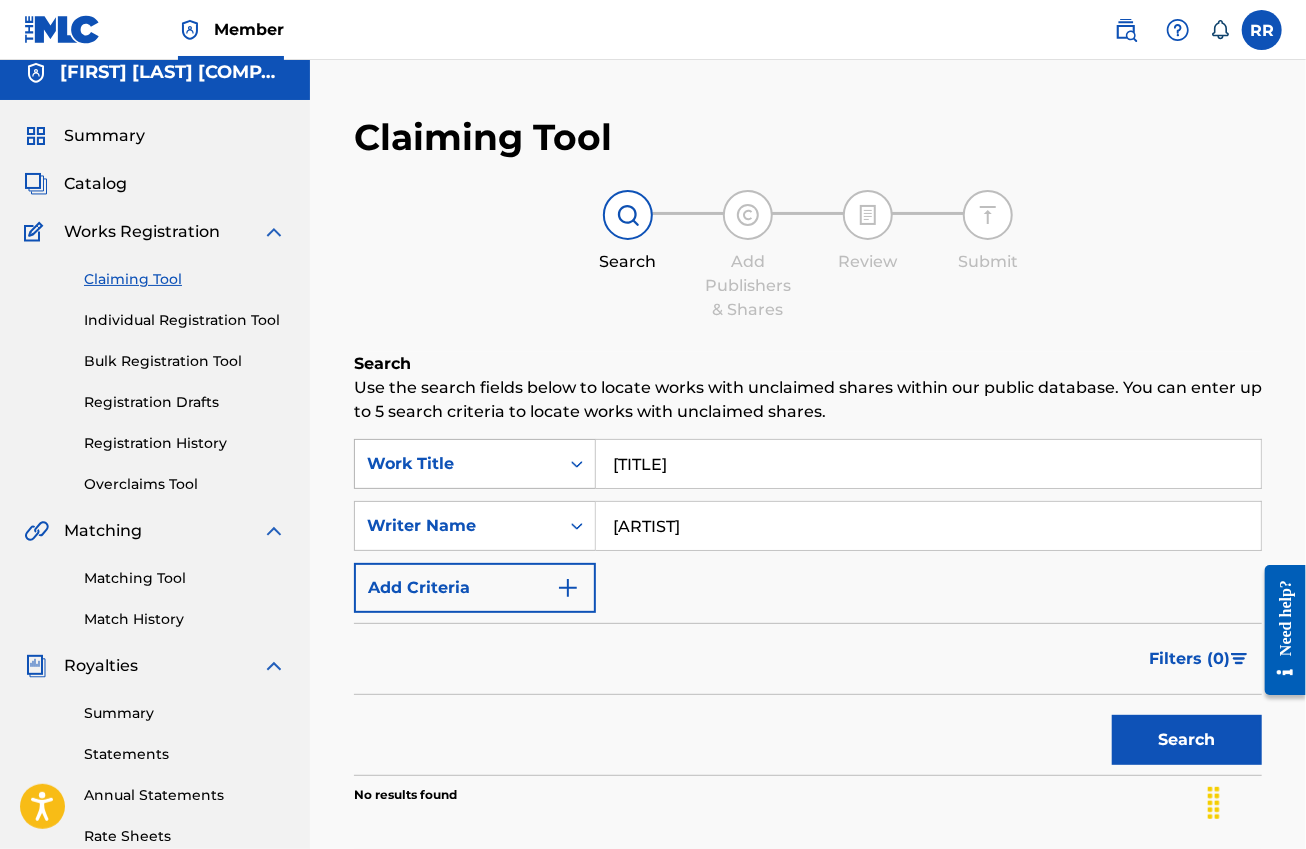 drag, startPoint x: 735, startPoint y: 472, endPoint x: 590, endPoint y: 475, distance: 145.03104 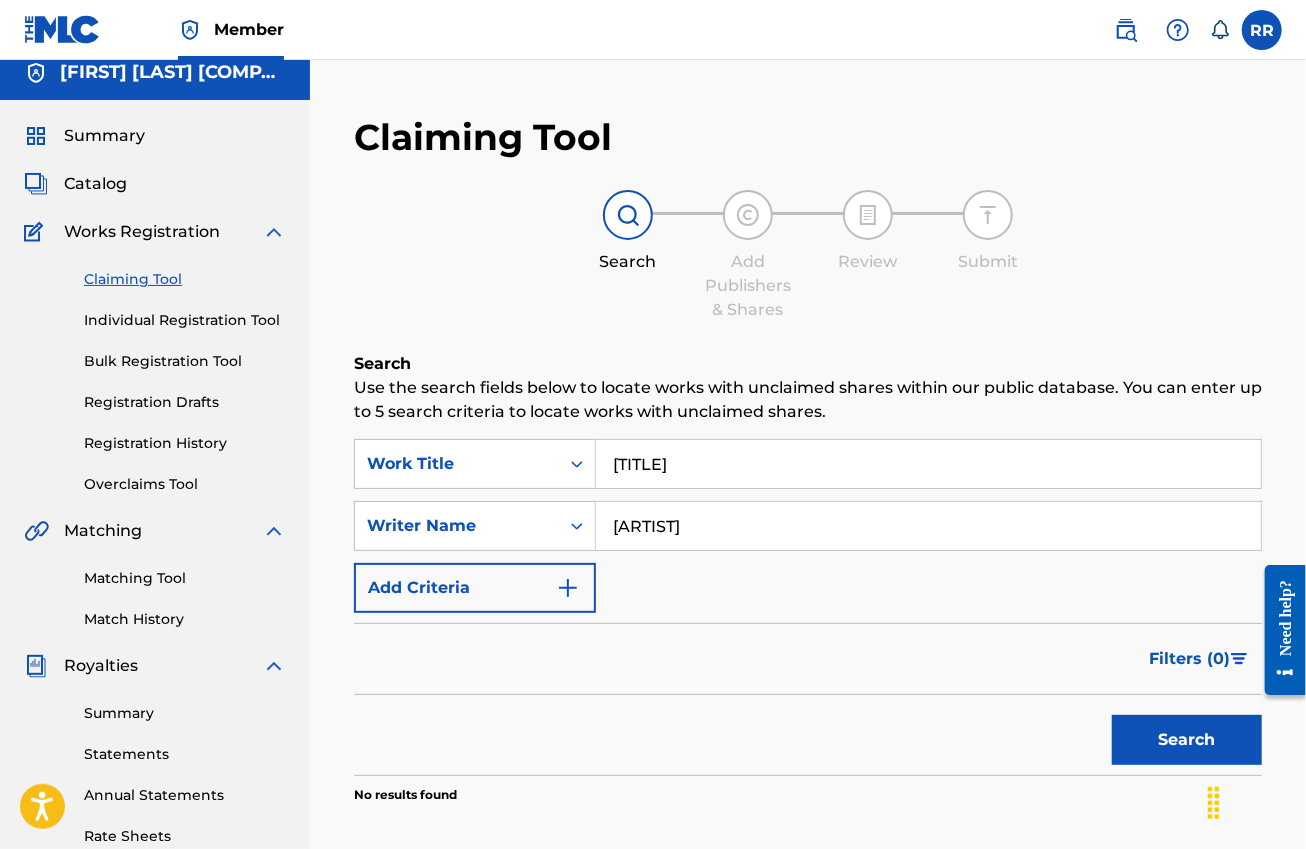 paste on "HICA INQUIETA" 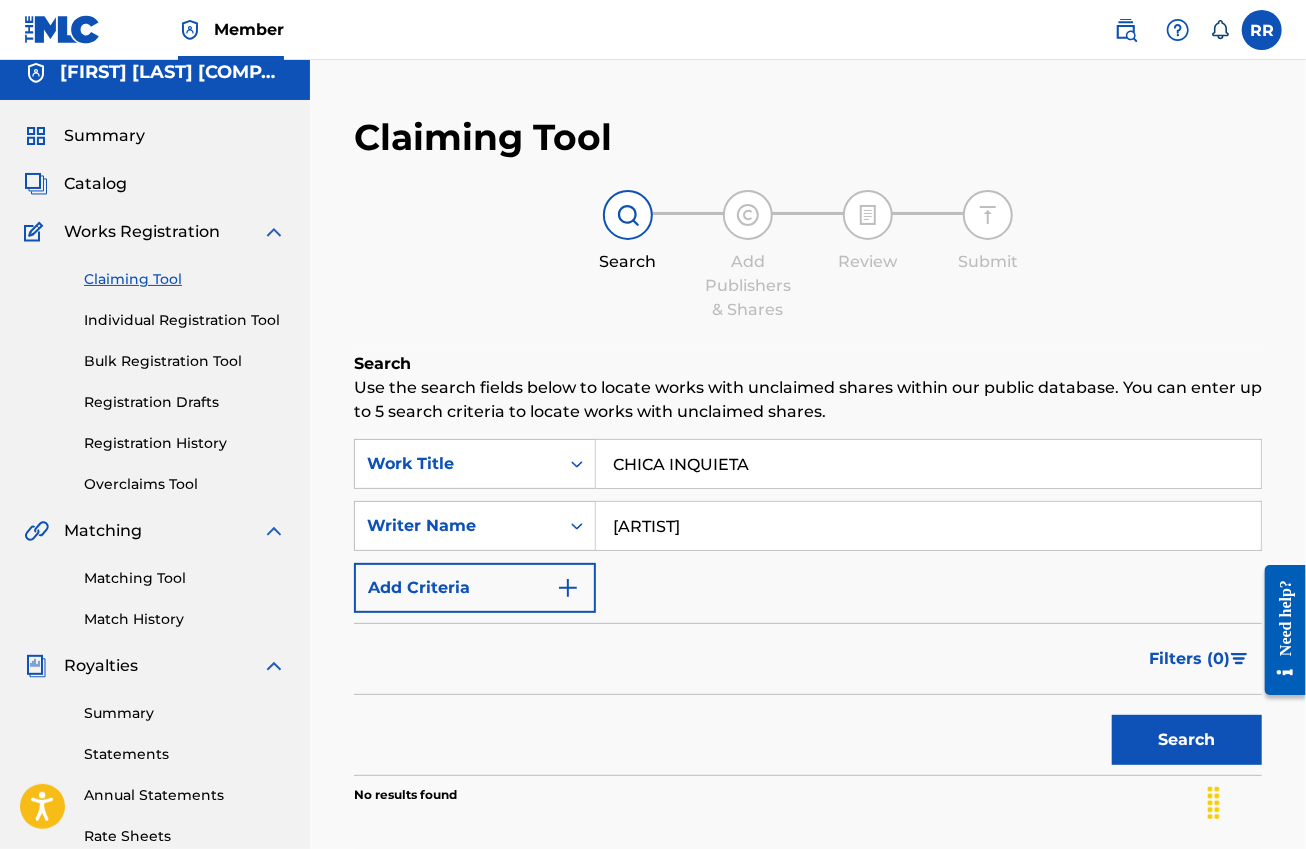 click on "Search" at bounding box center [1187, 740] 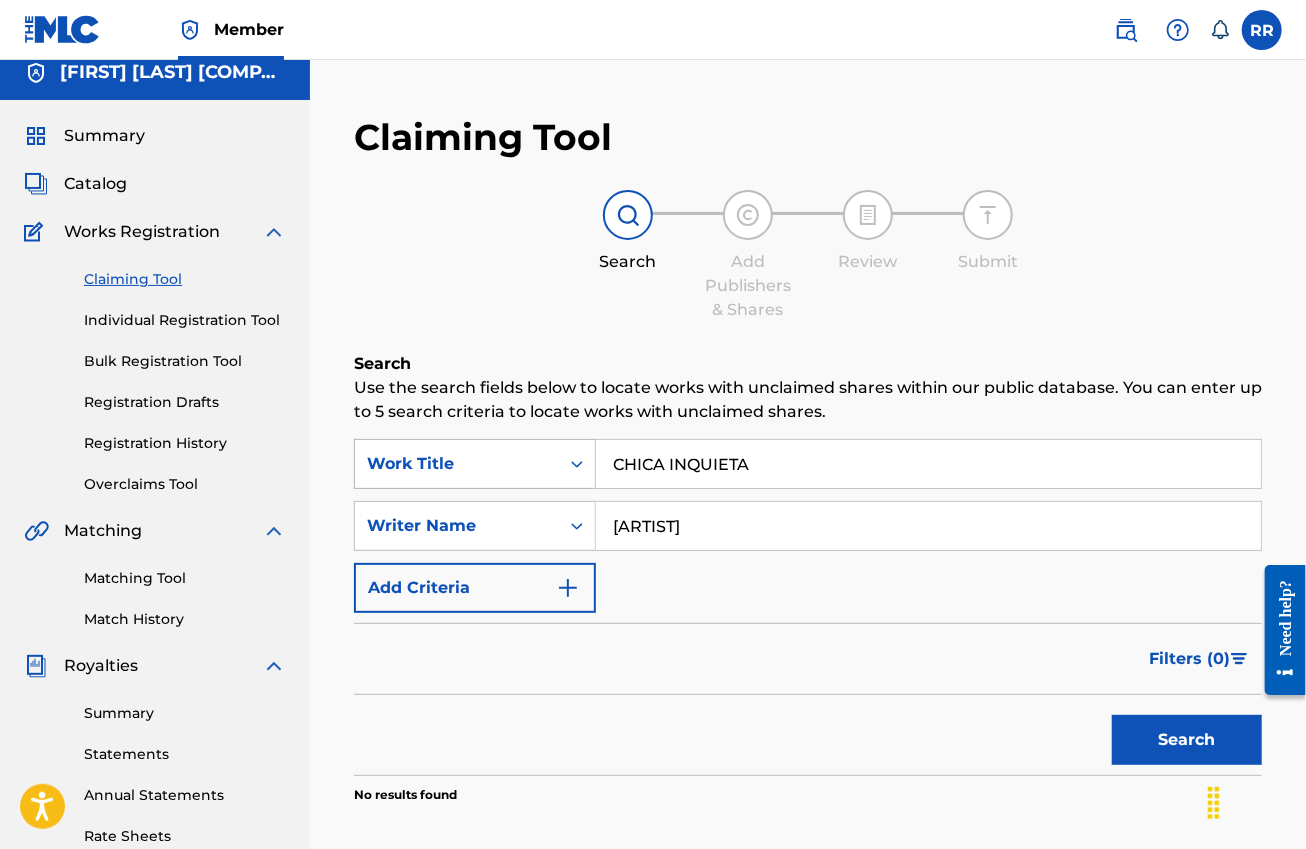 drag, startPoint x: 757, startPoint y: 464, endPoint x: 585, endPoint y: 474, distance: 172.29045 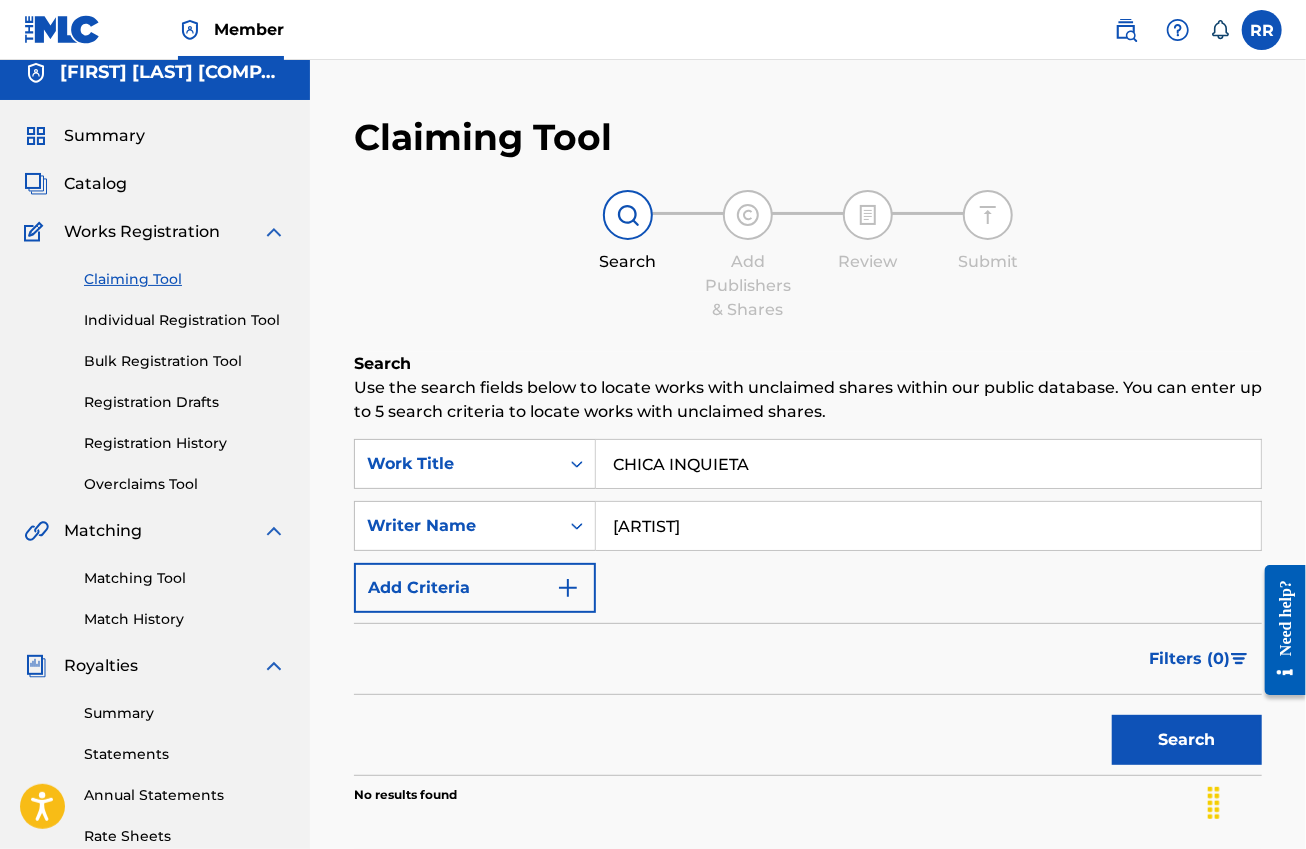 paste on "iao Bella Ciao" 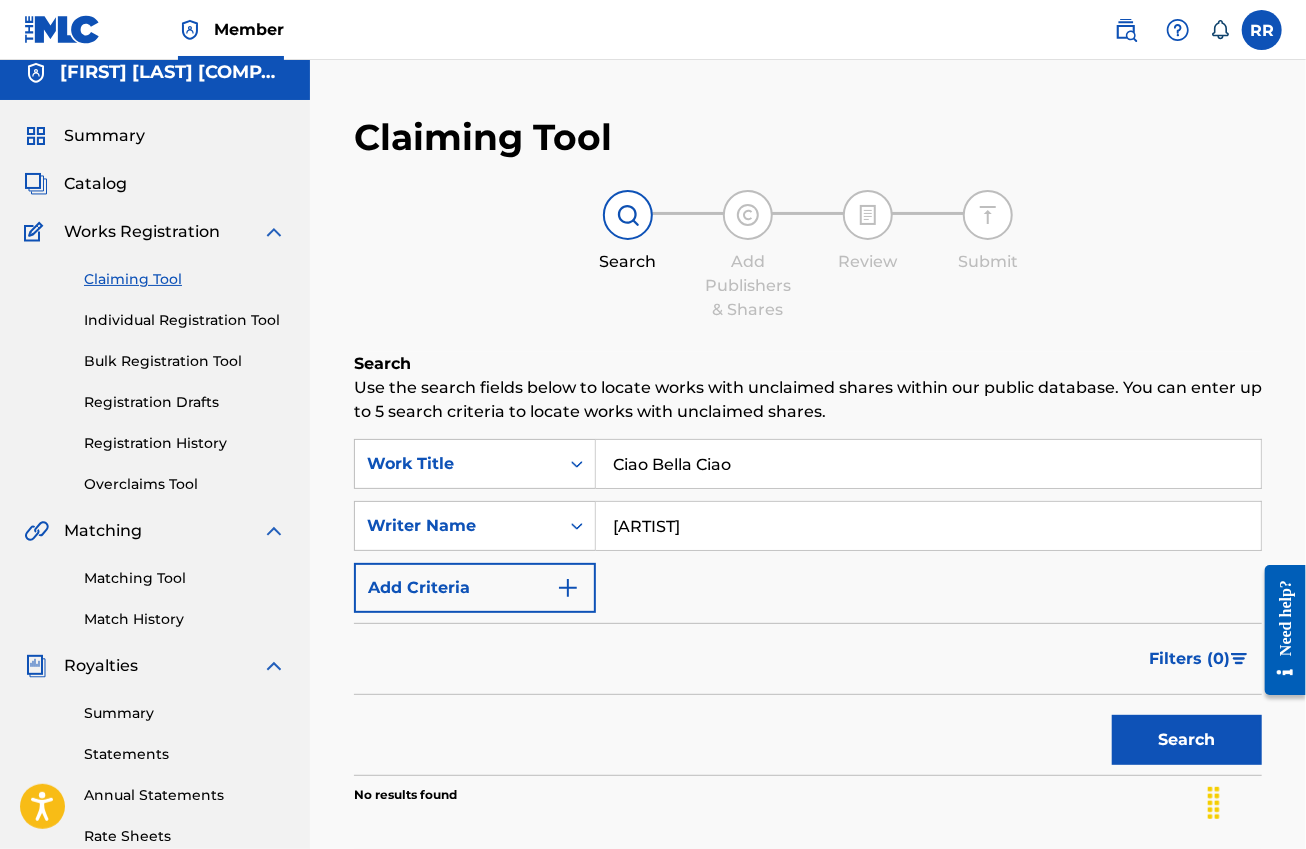 click on "Filters ( 0 )" at bounding box center [808, 659] 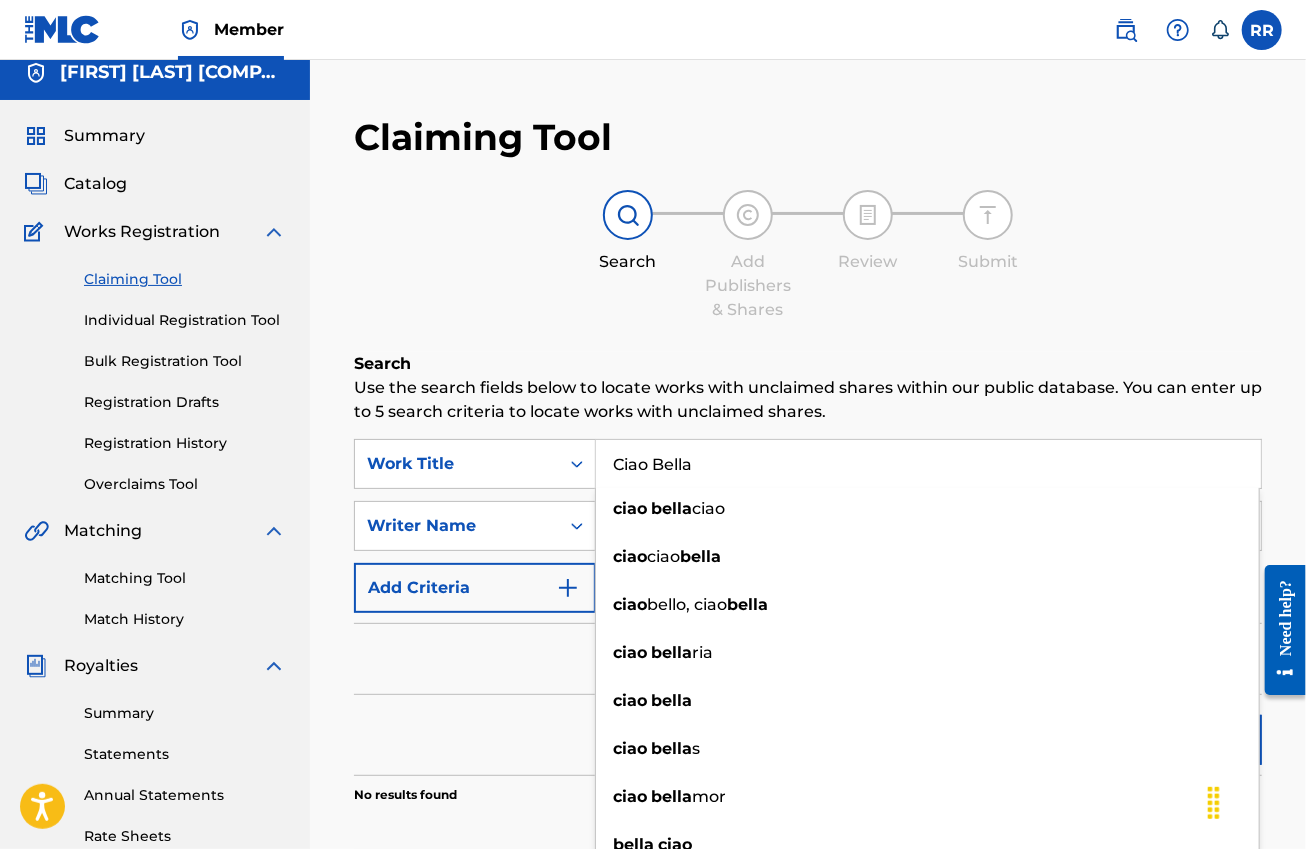 click on "Filters ( 0 )" at bounding box center (808, 659) 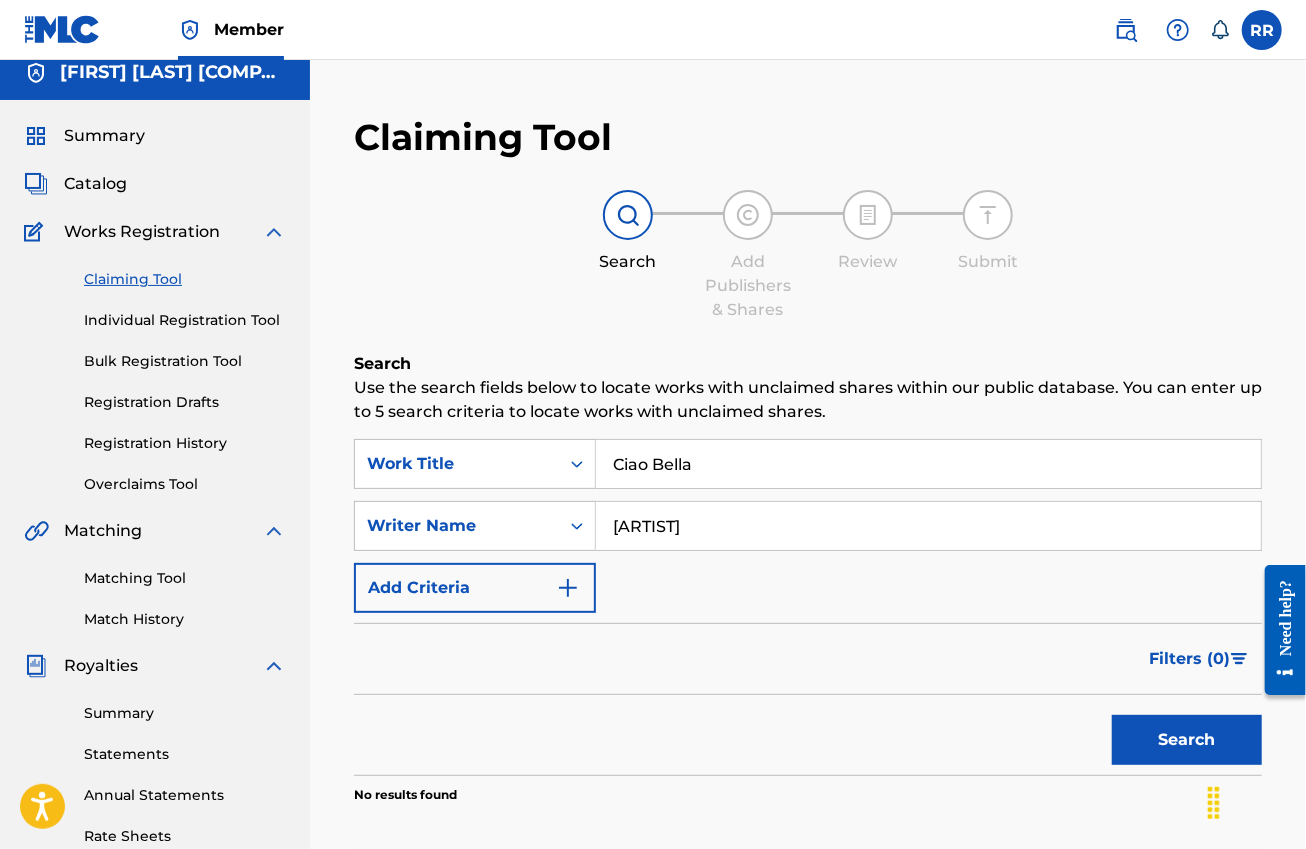 click on "Search" at bounding box center [1187, 740] 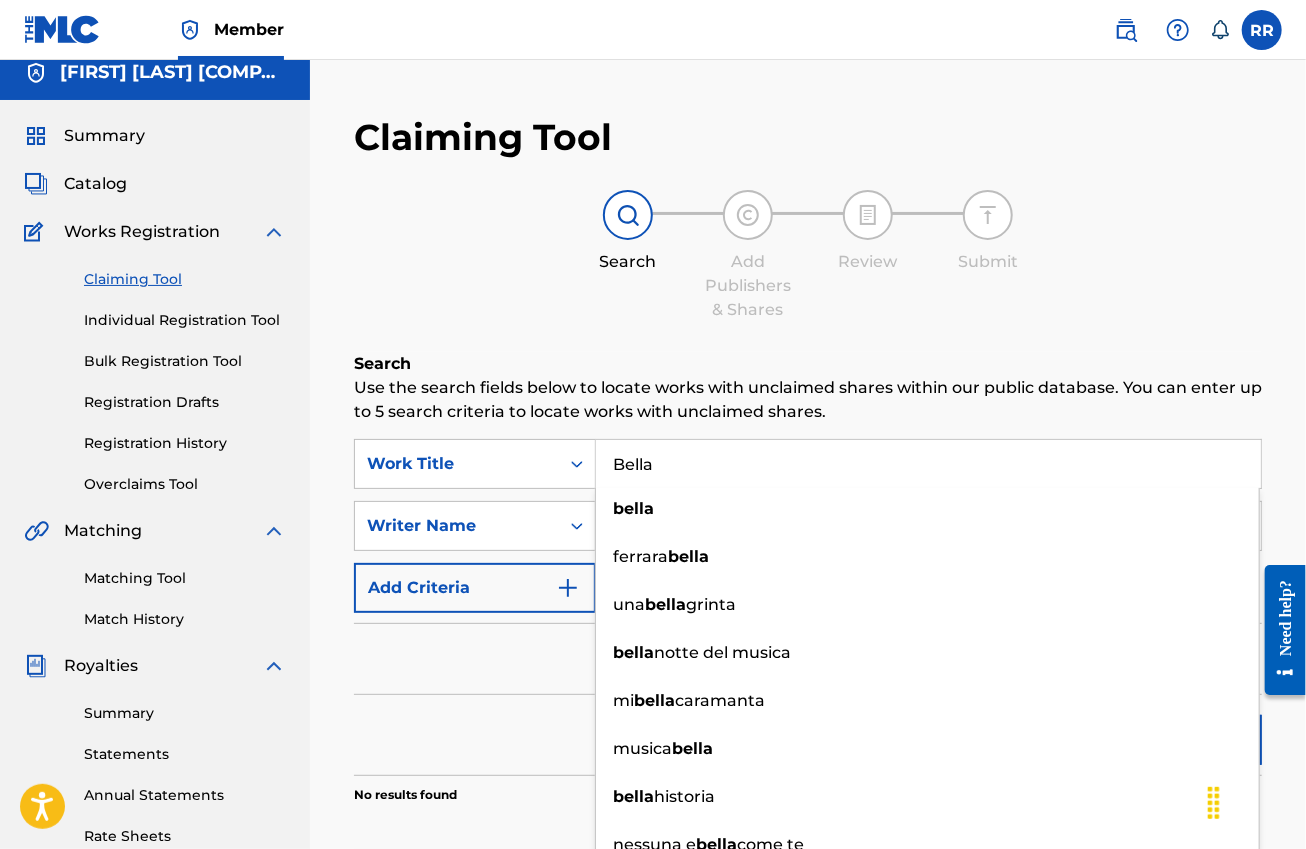 click on "Bella" at bounding box center (928, 464) 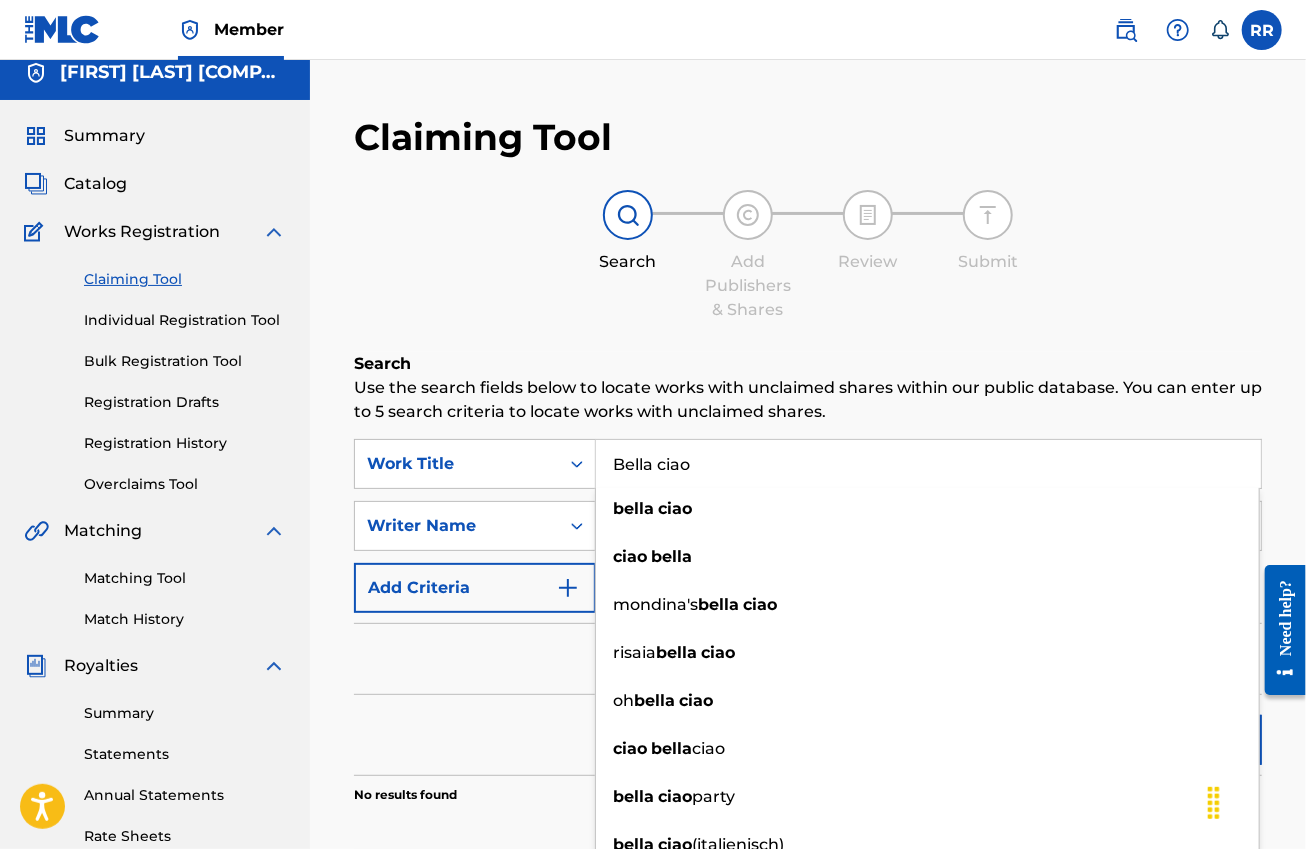 type on "Bella ciao" 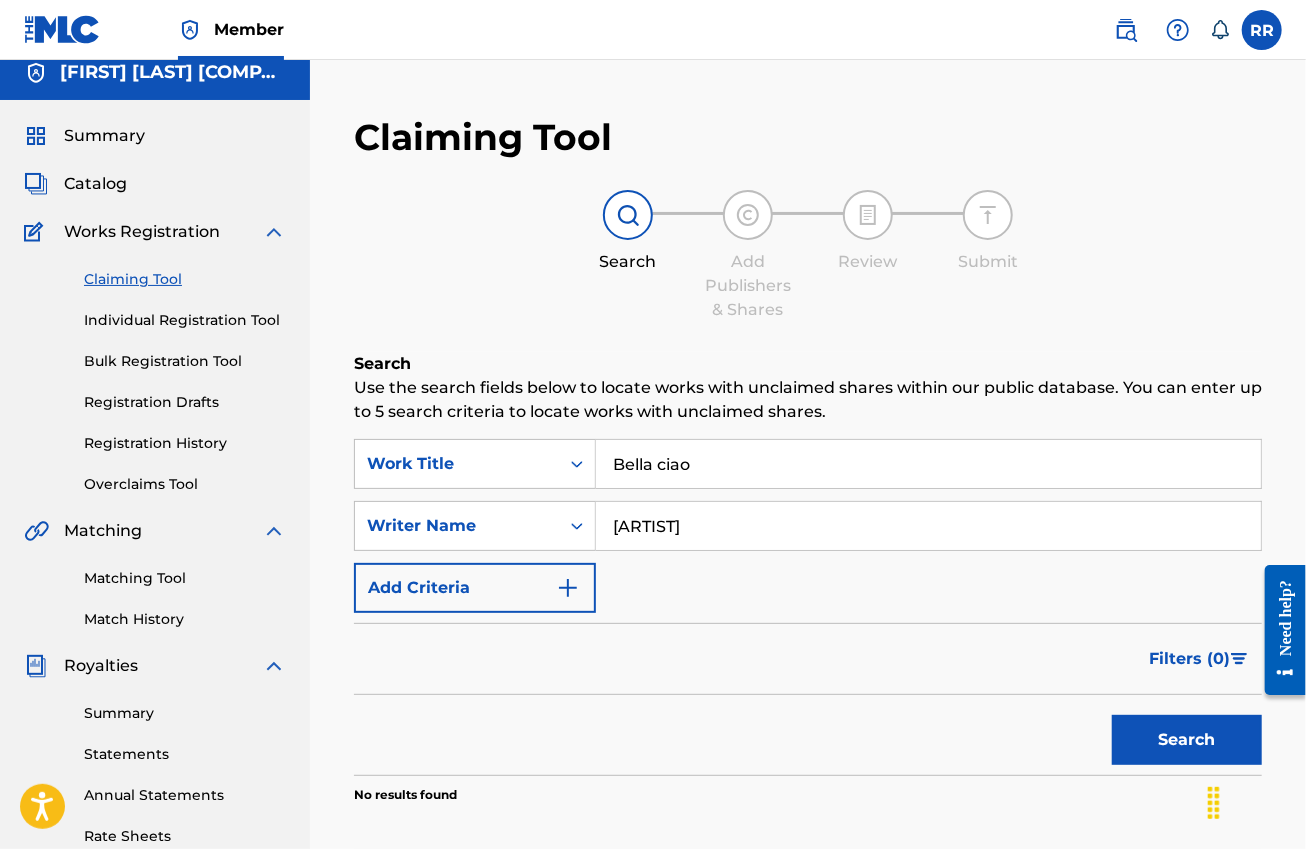 click on "Filters ( 0 )" at bounding box center (808, 659) 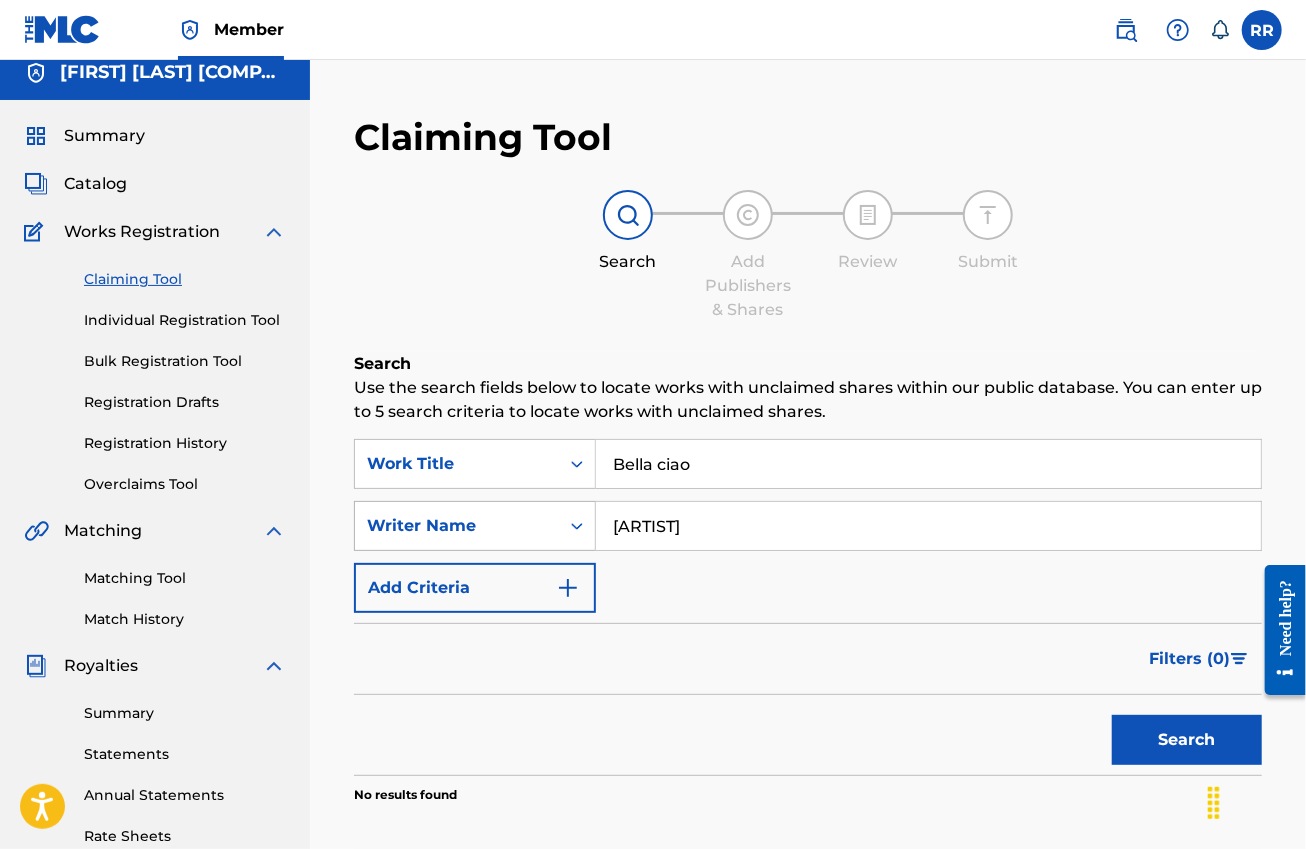 drag, startPoint x: 732, startPoint y: 530, endPoint x: 498, endPoint y: 530, distance: 234 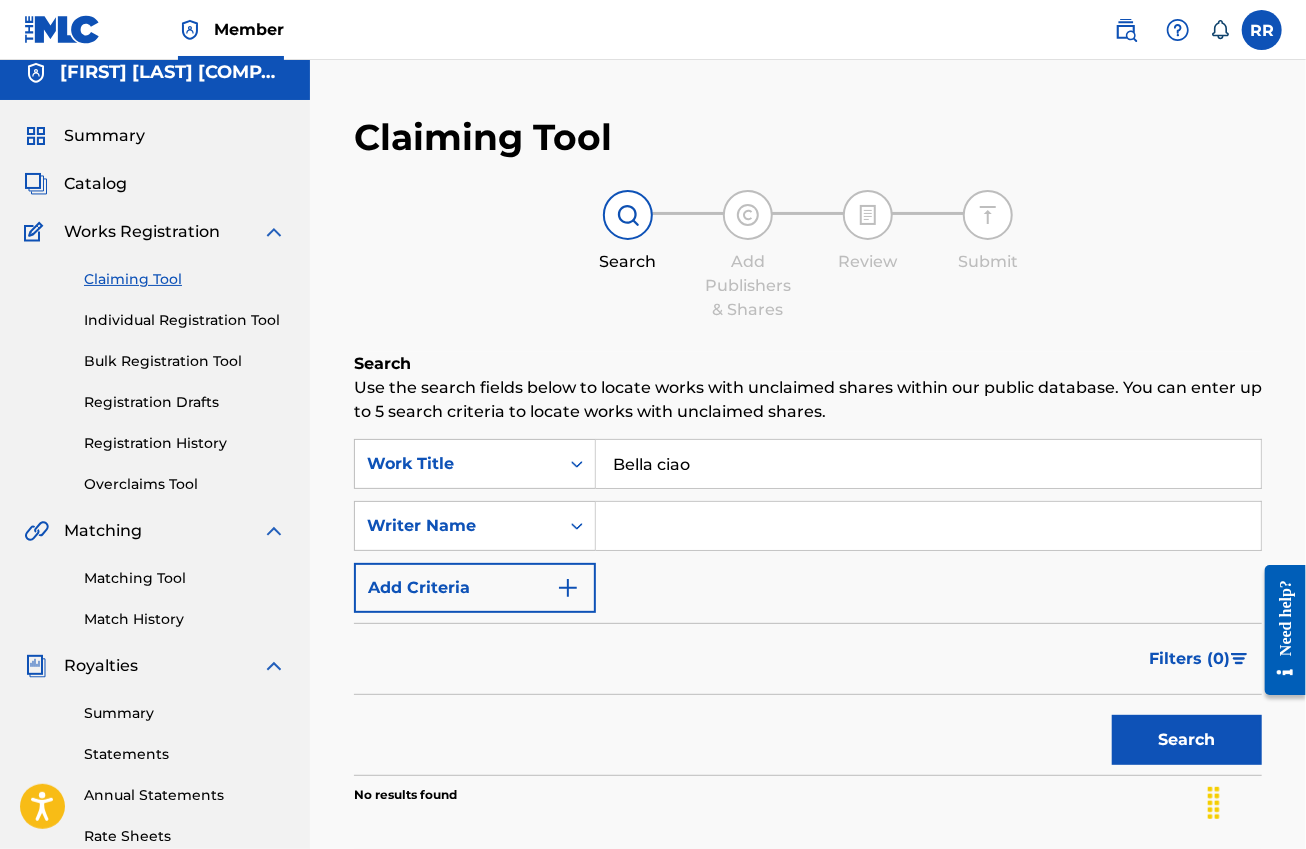 click on "Search" at bounding box center (1187, 740) 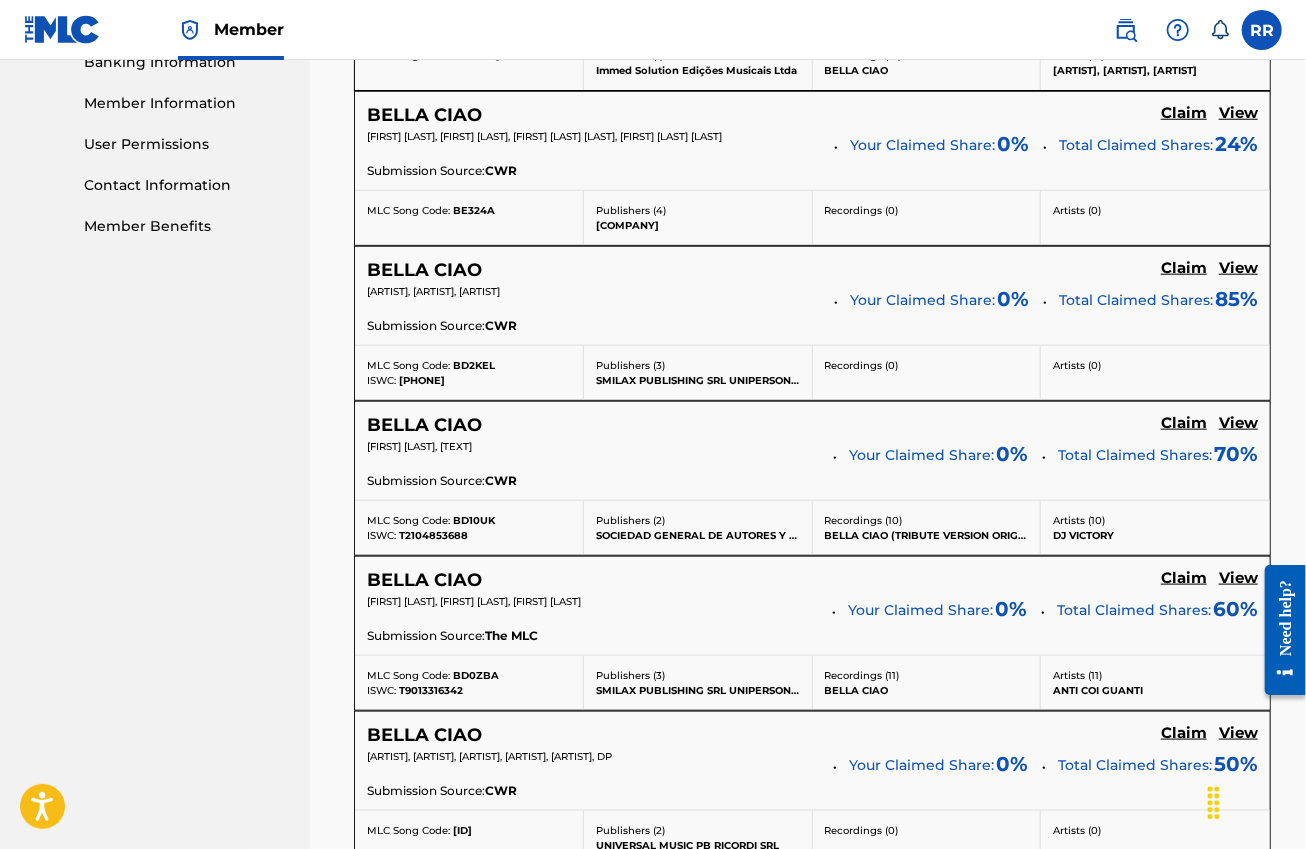 scroll, scrollTop: 265, scrollLeft: 0, axis: vertical 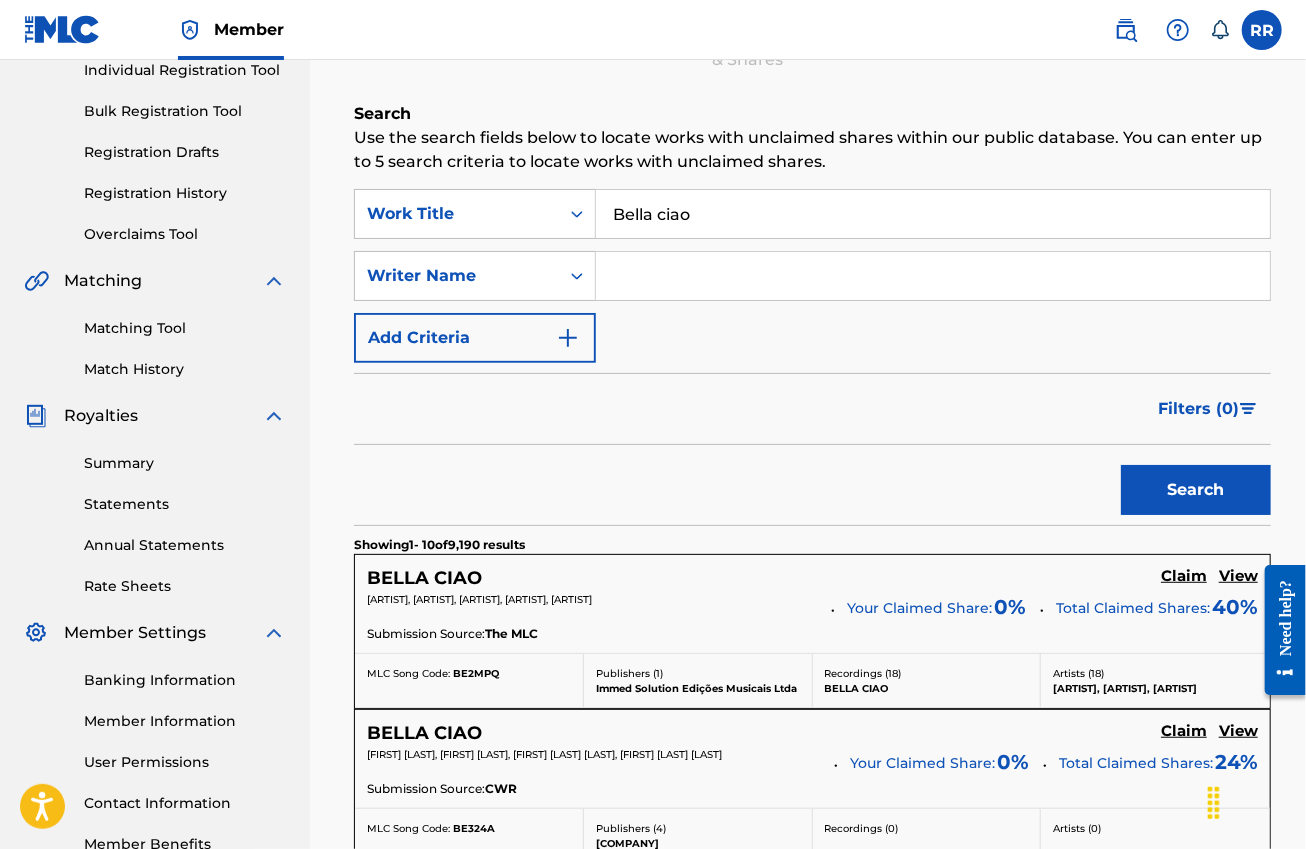 click at bounding box center (933, 276) 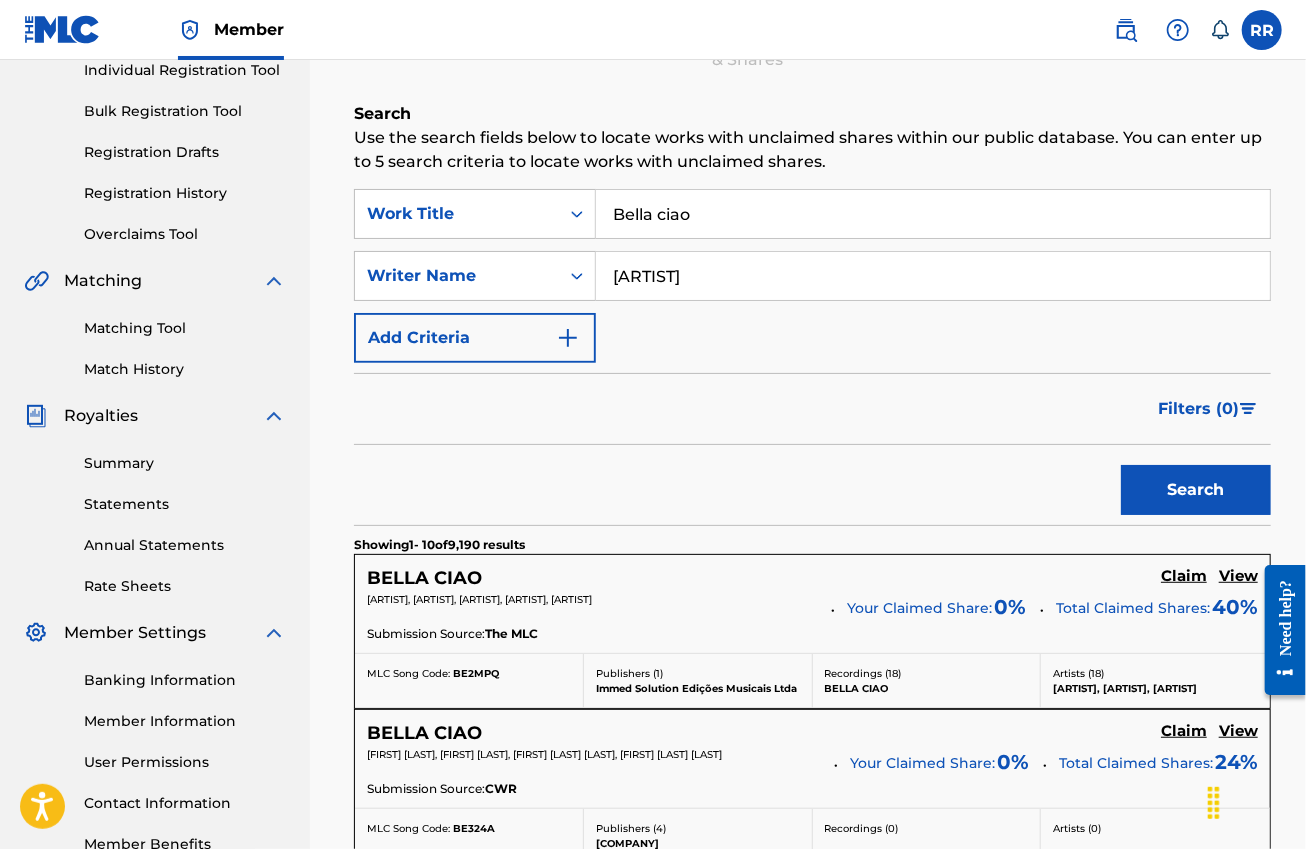 click on "Search" at bounding box center [1196, 490] 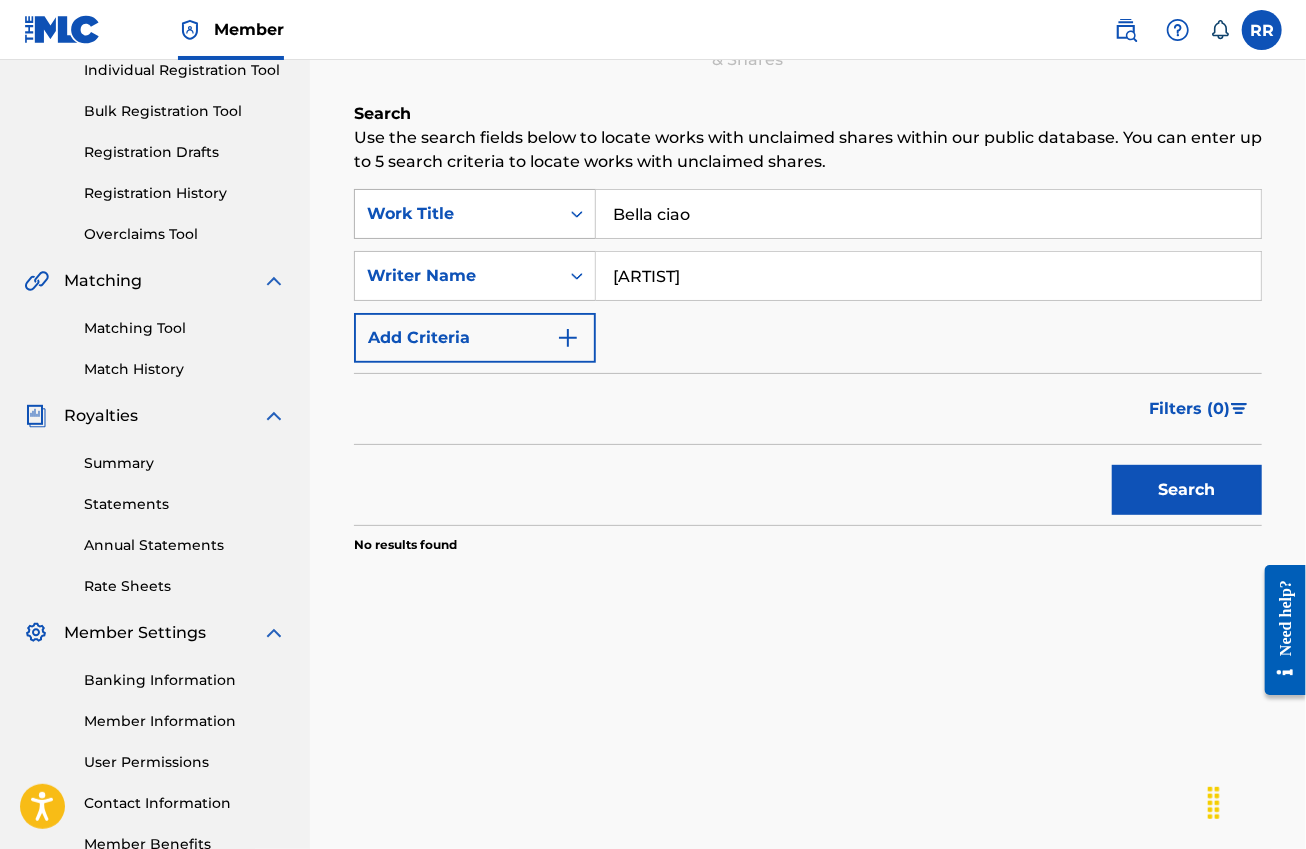 drag, startPoint x: 699, startPoint y: 219, endPoint x: 573, endPoint y: 219, distance: 126 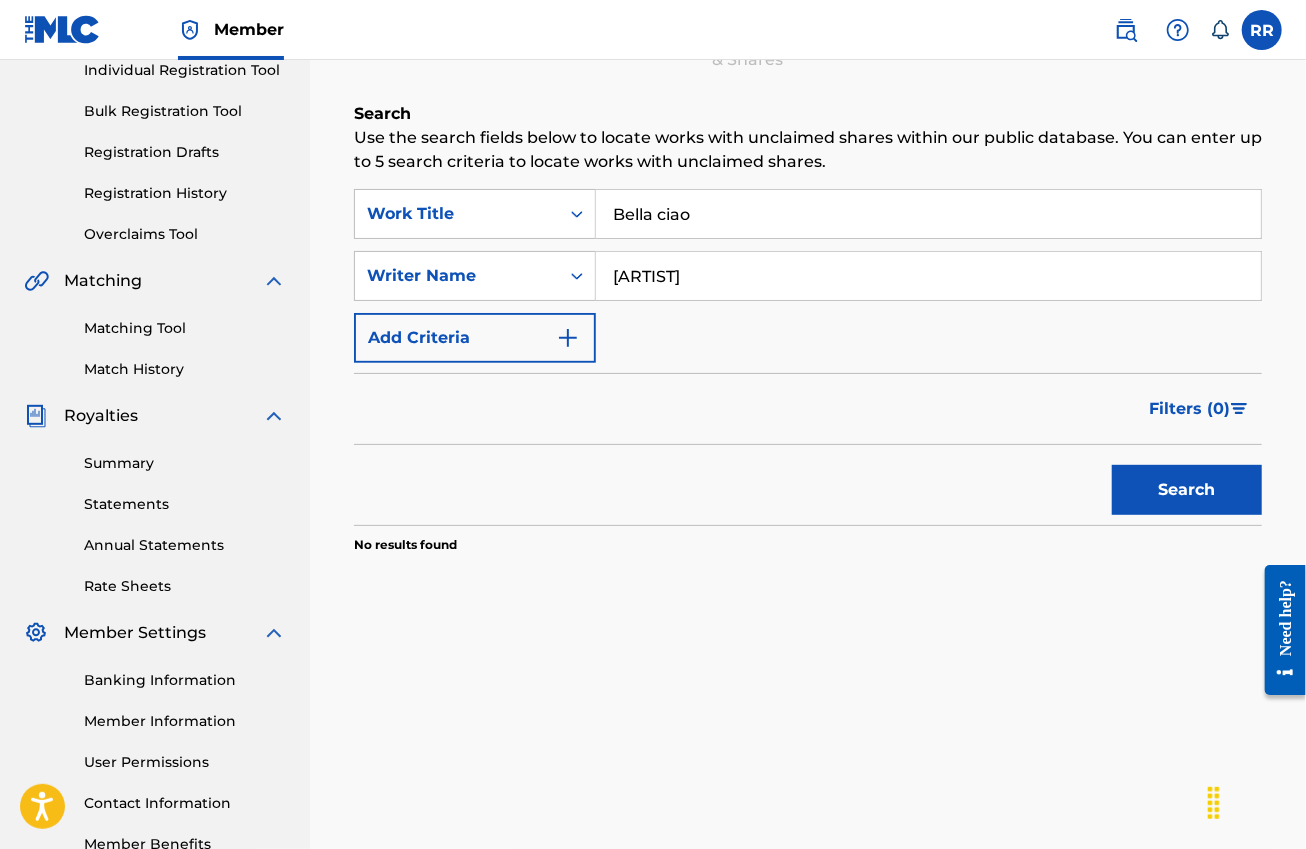 paste on "Colorado Sun" 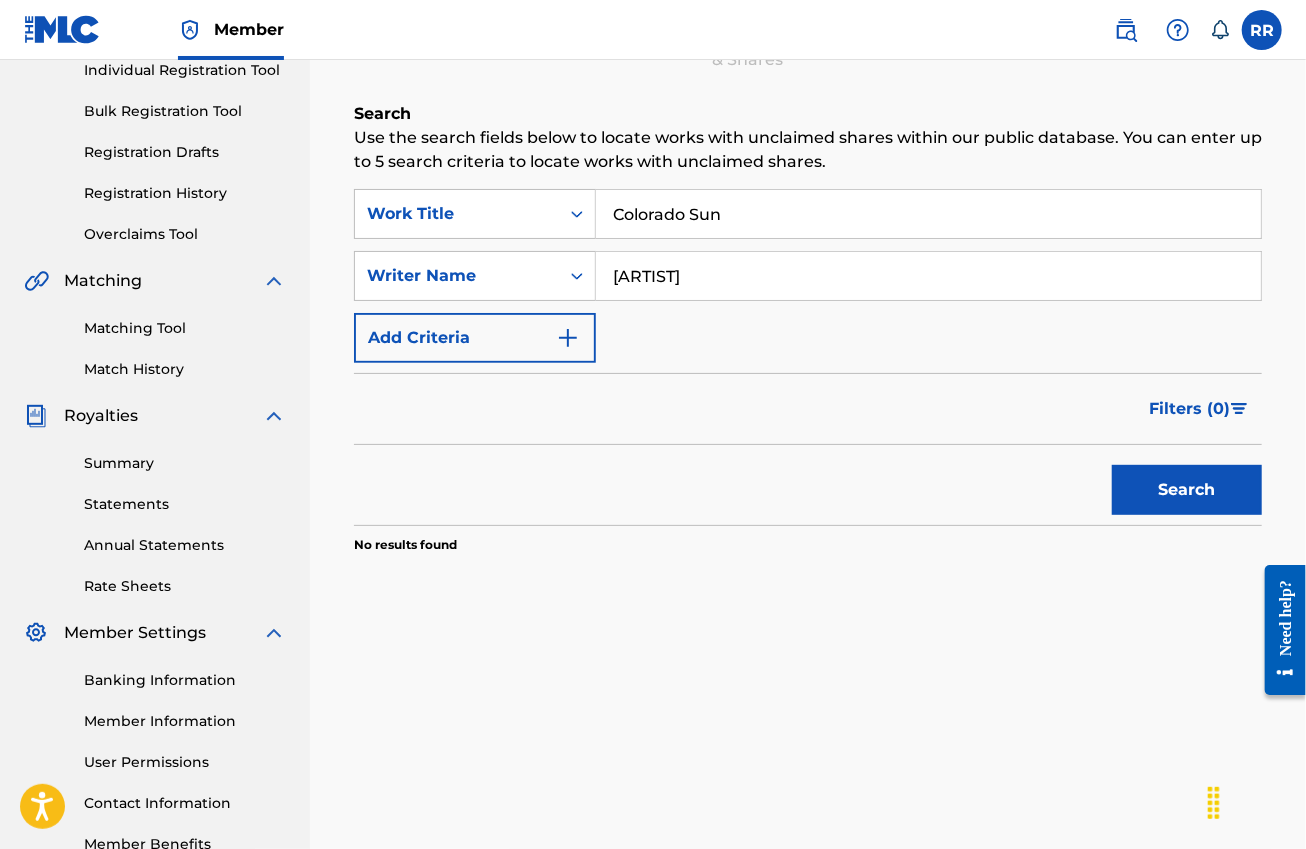 click on "Work Title Colorado Sun Writer Name dean reed" at bounding box center [808, 362] 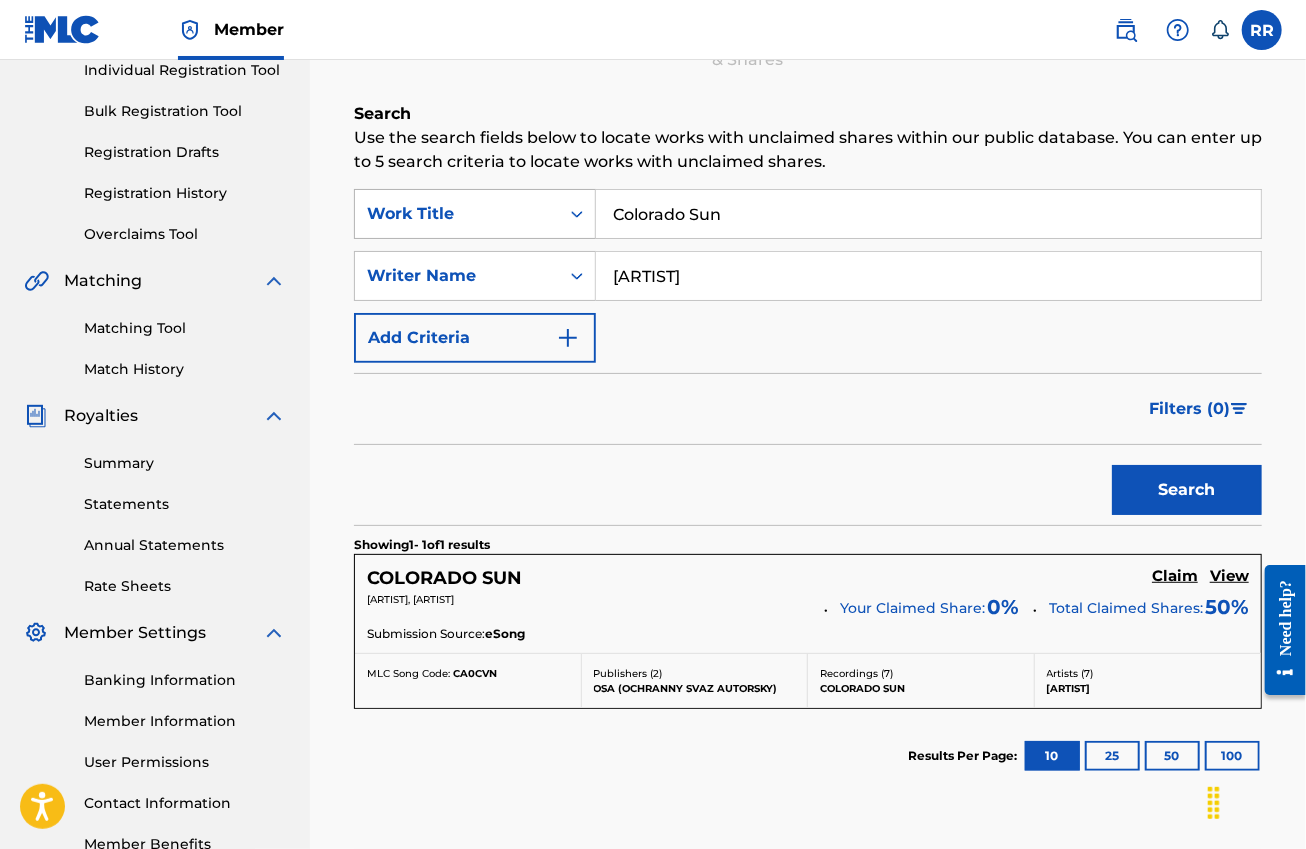 drag, startPoint x: 660, startPoint y: 215, endPoint x: 567, endPoint y: 215, distance: 93 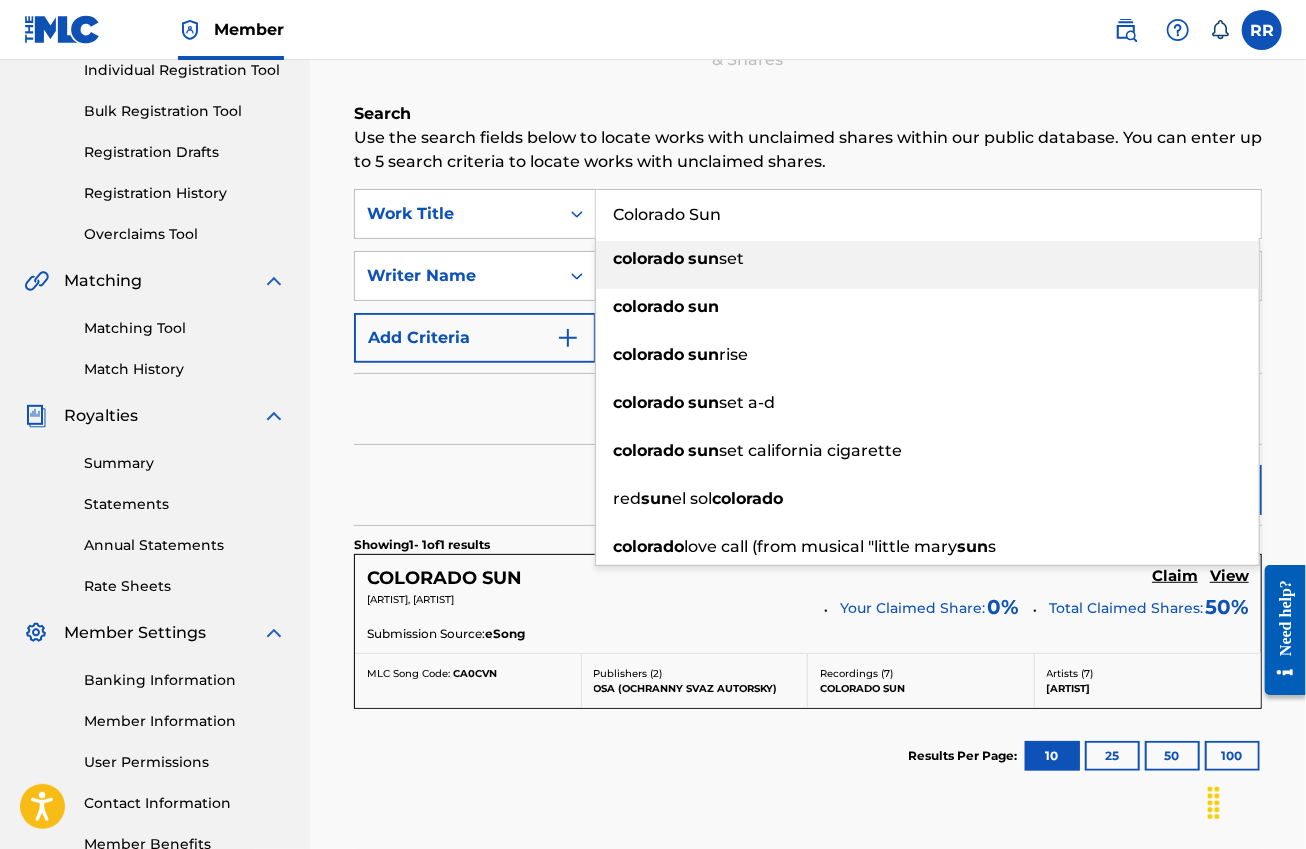 paste on "me on Love me" 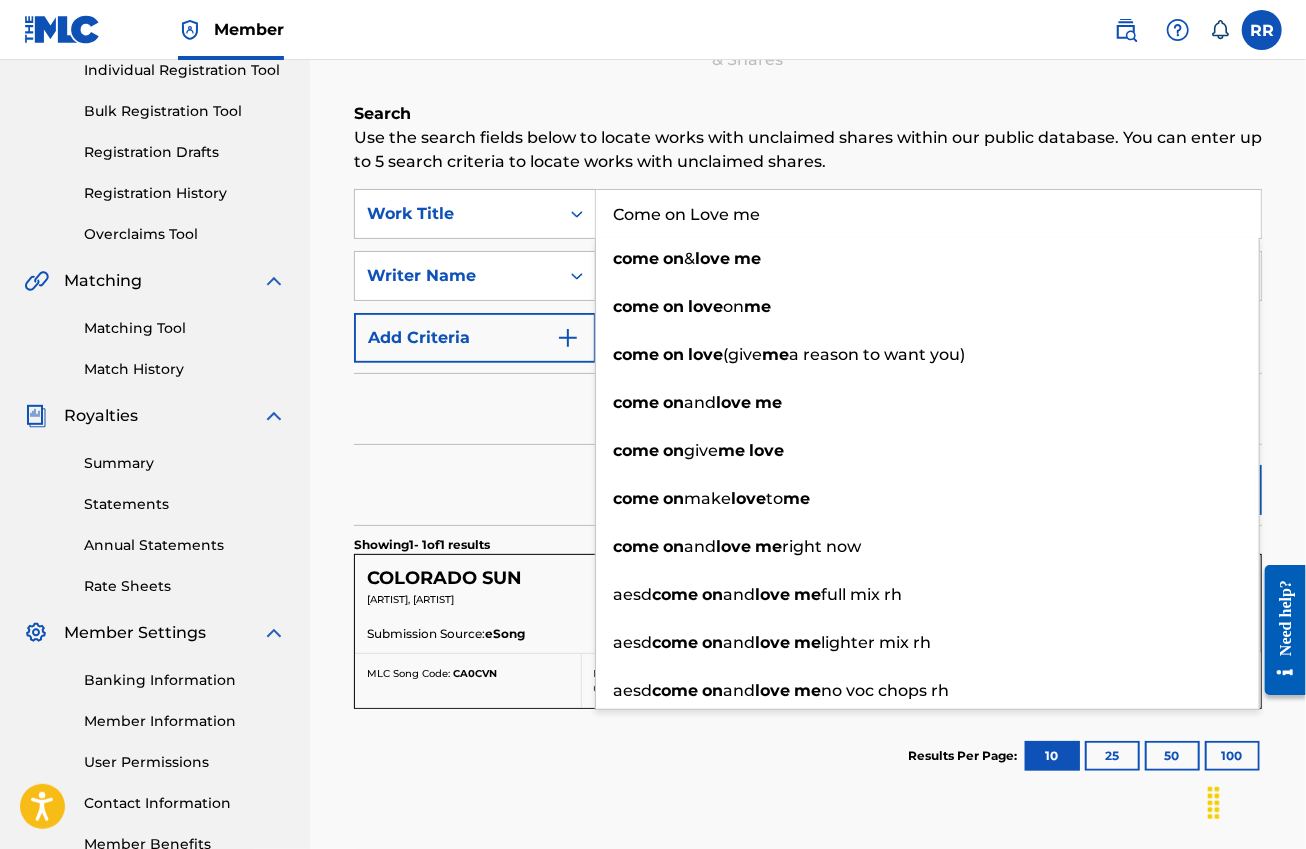 type on "Come on Love me" 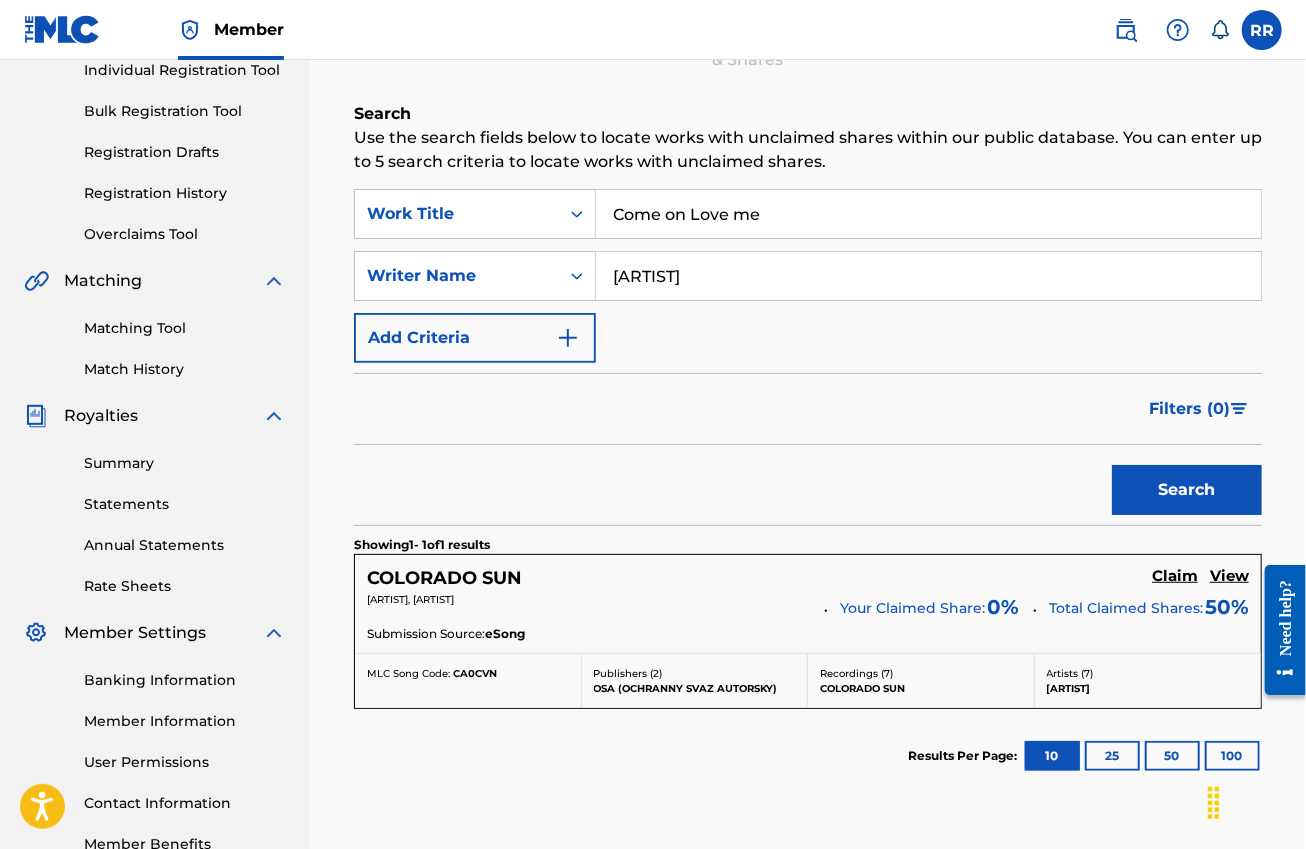 click on "Search" at bounding box center [808, 485] 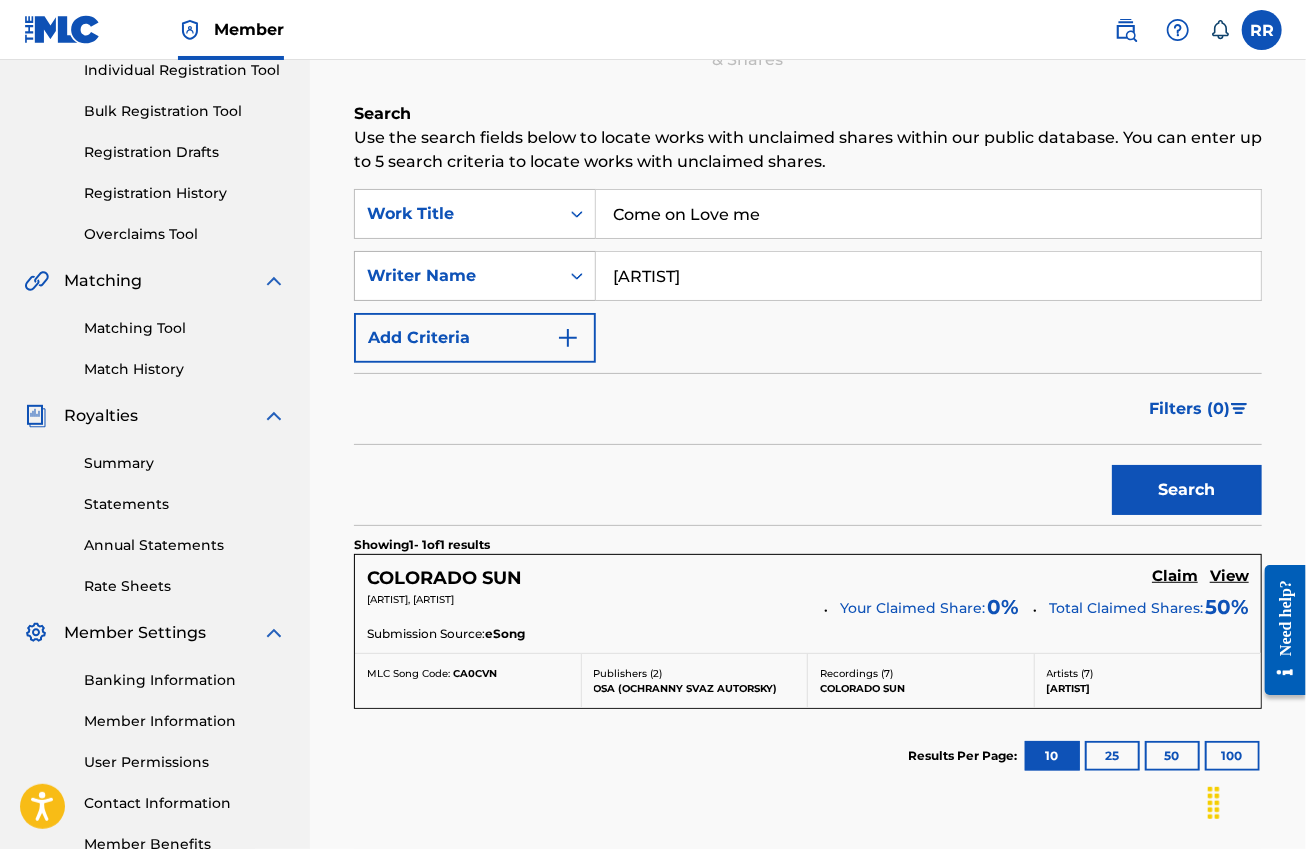 drag, startPoint x: 701, startPoint y: 280, endPoint x: 539, endPoint y: 279, distance: 162.00308 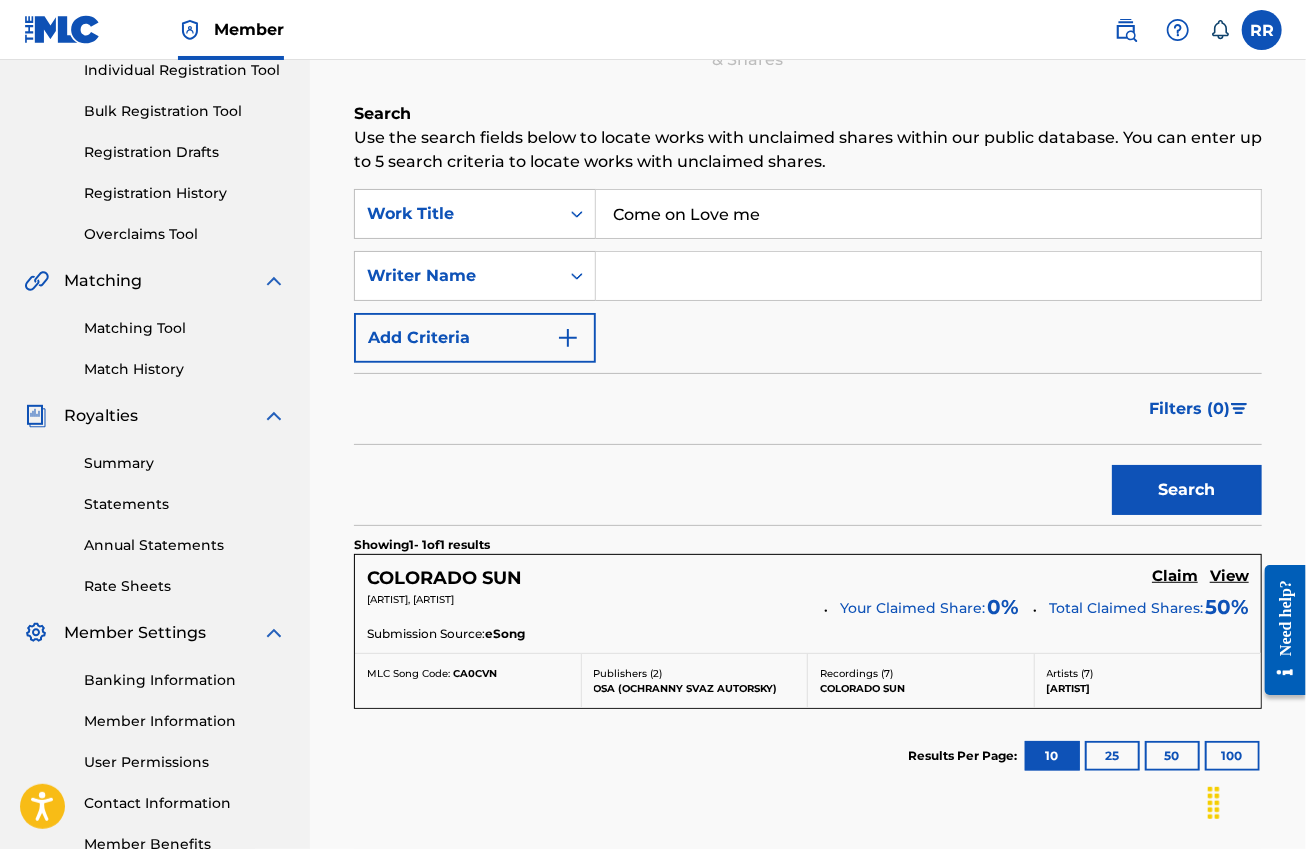 type 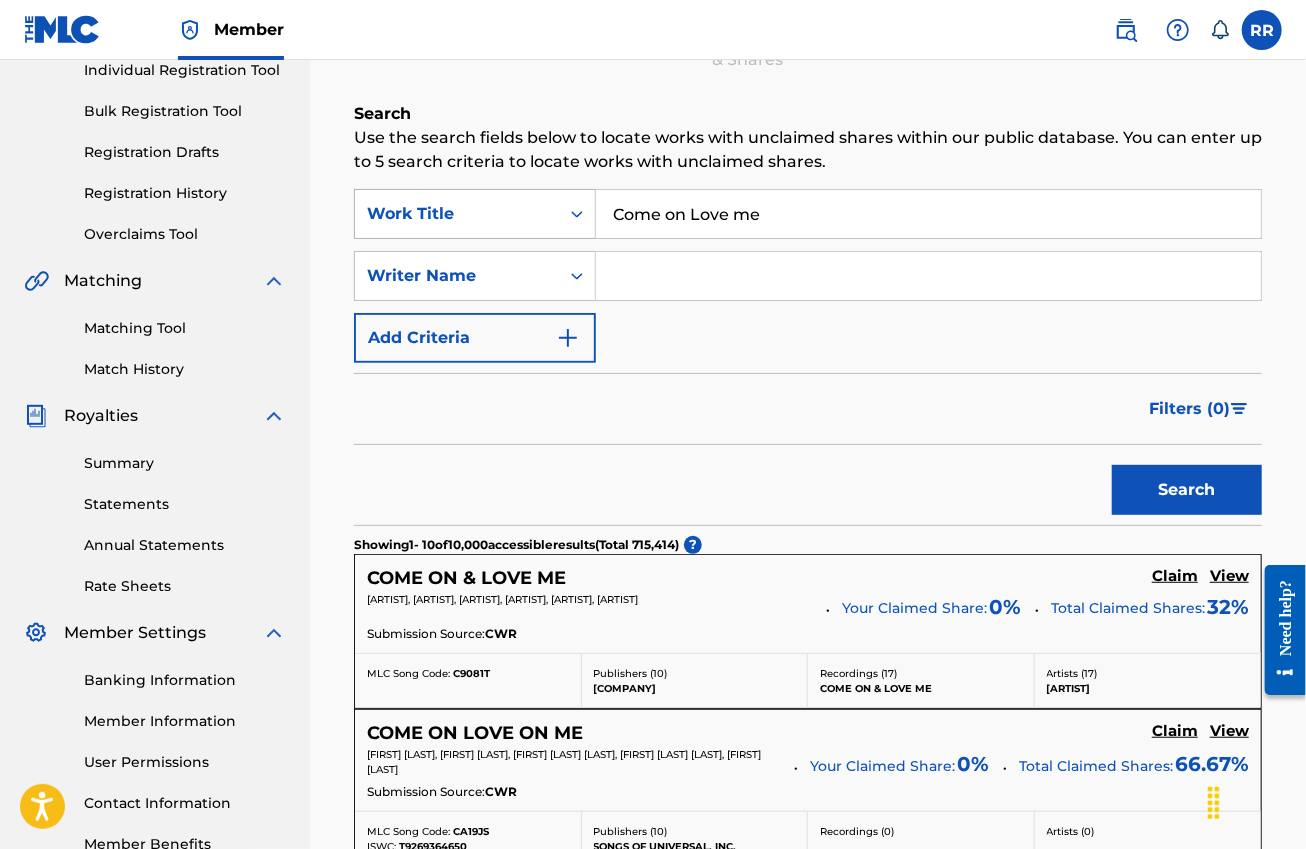 drag, startPoint x: 766, startPoint y: 207, endPoint x: 578, endPoint y: 211, distance: 188.04254 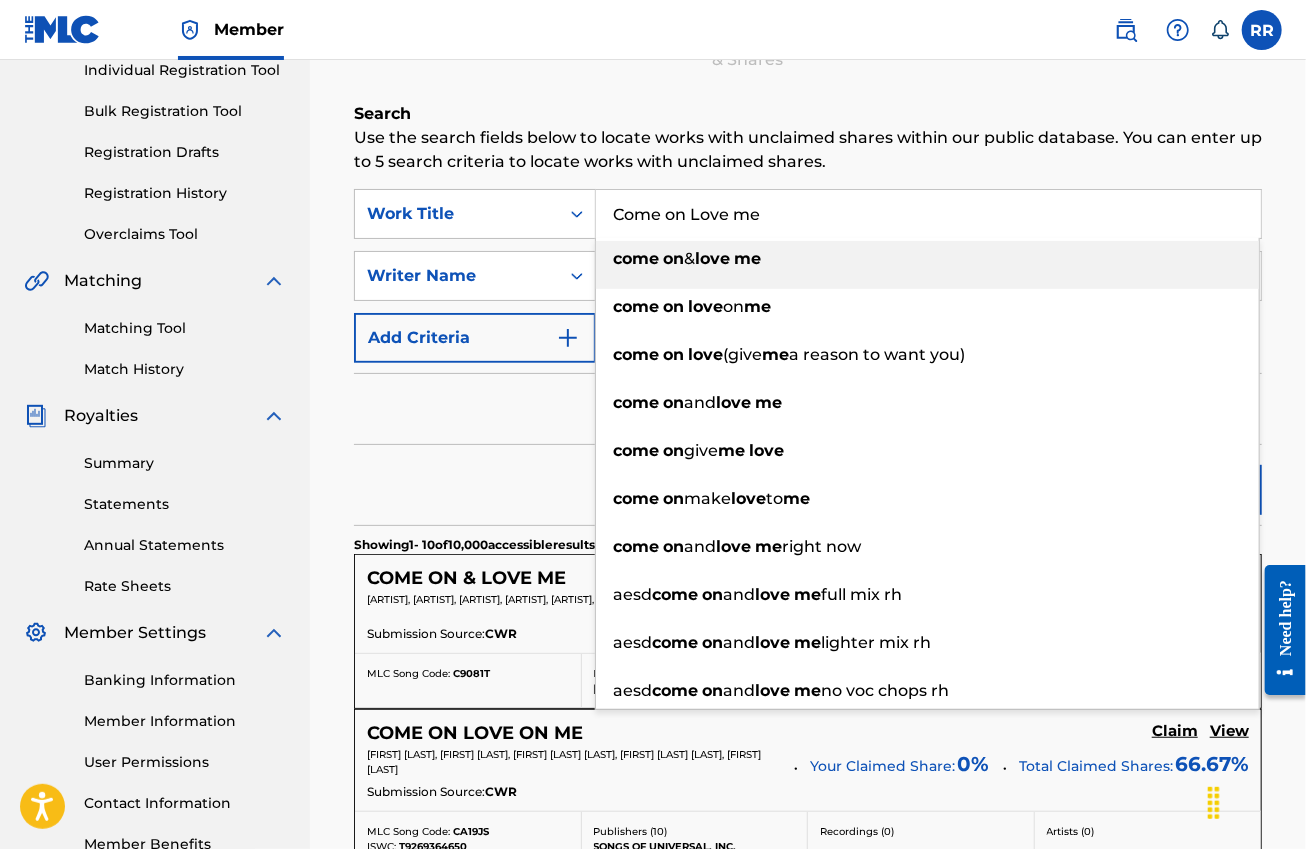 paste on "ONTIGO A Ml LADO" 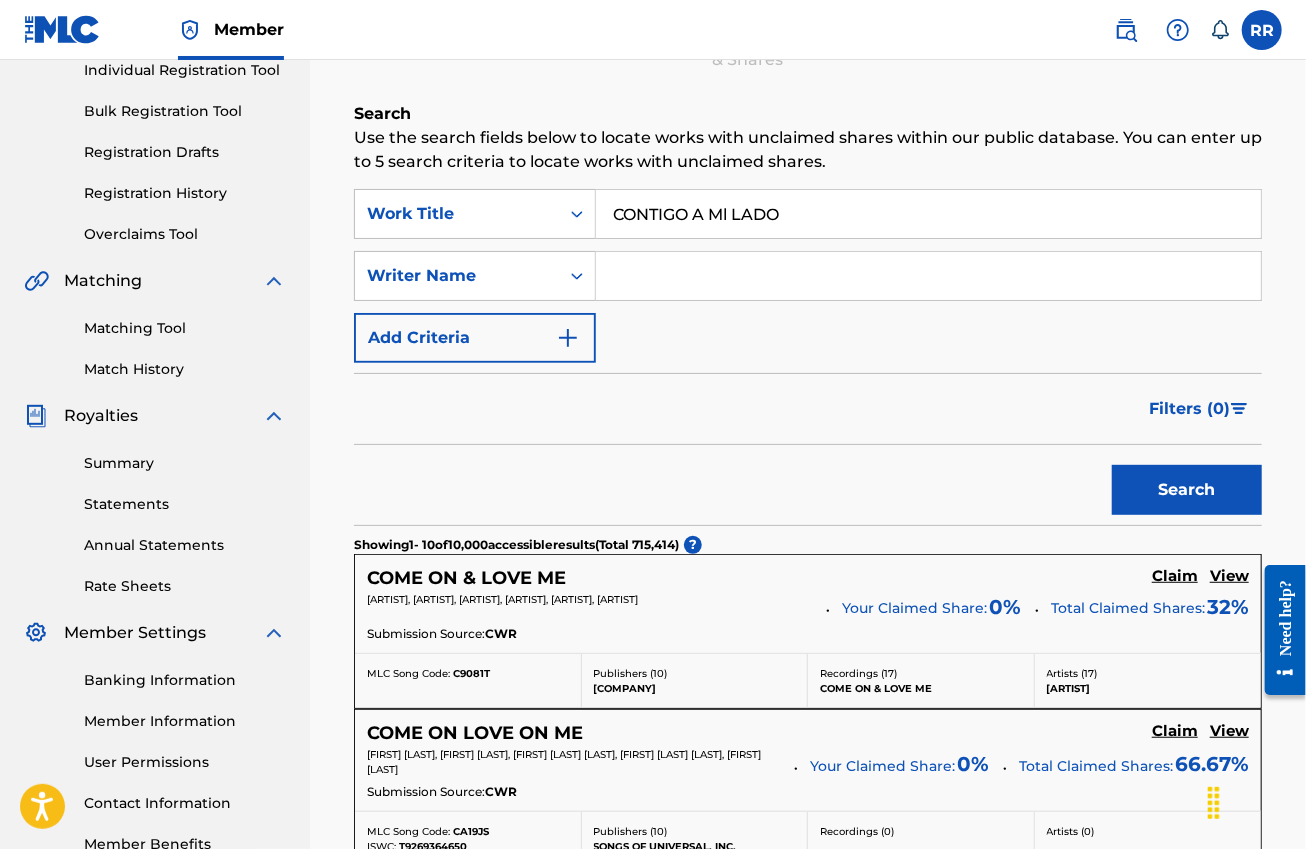 type on "CONTIGO A Ml LADO" 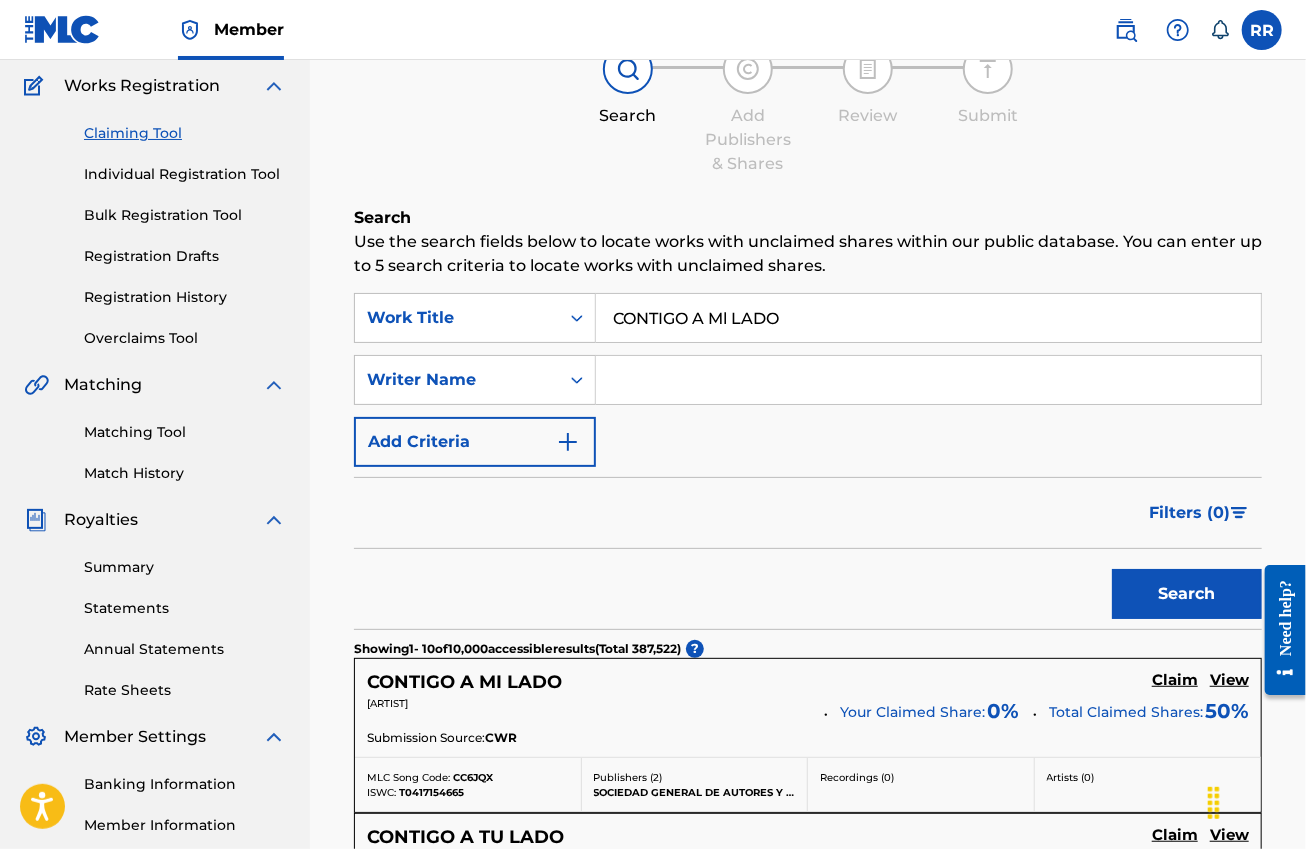 scroll, scrollTop: 515, scrollLeft: 0, axis: vertical 